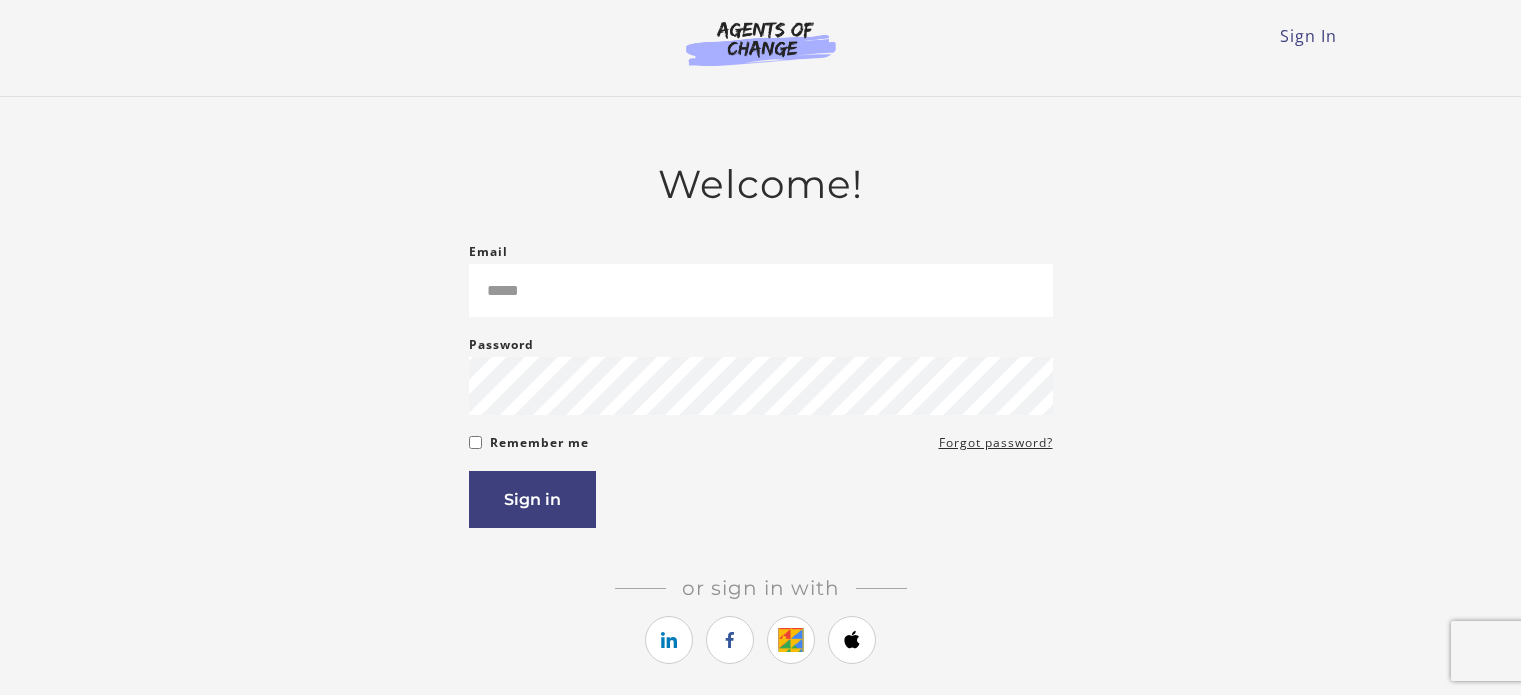 scroll, scrollTop: 0, scrollLeft: 0, axis: both 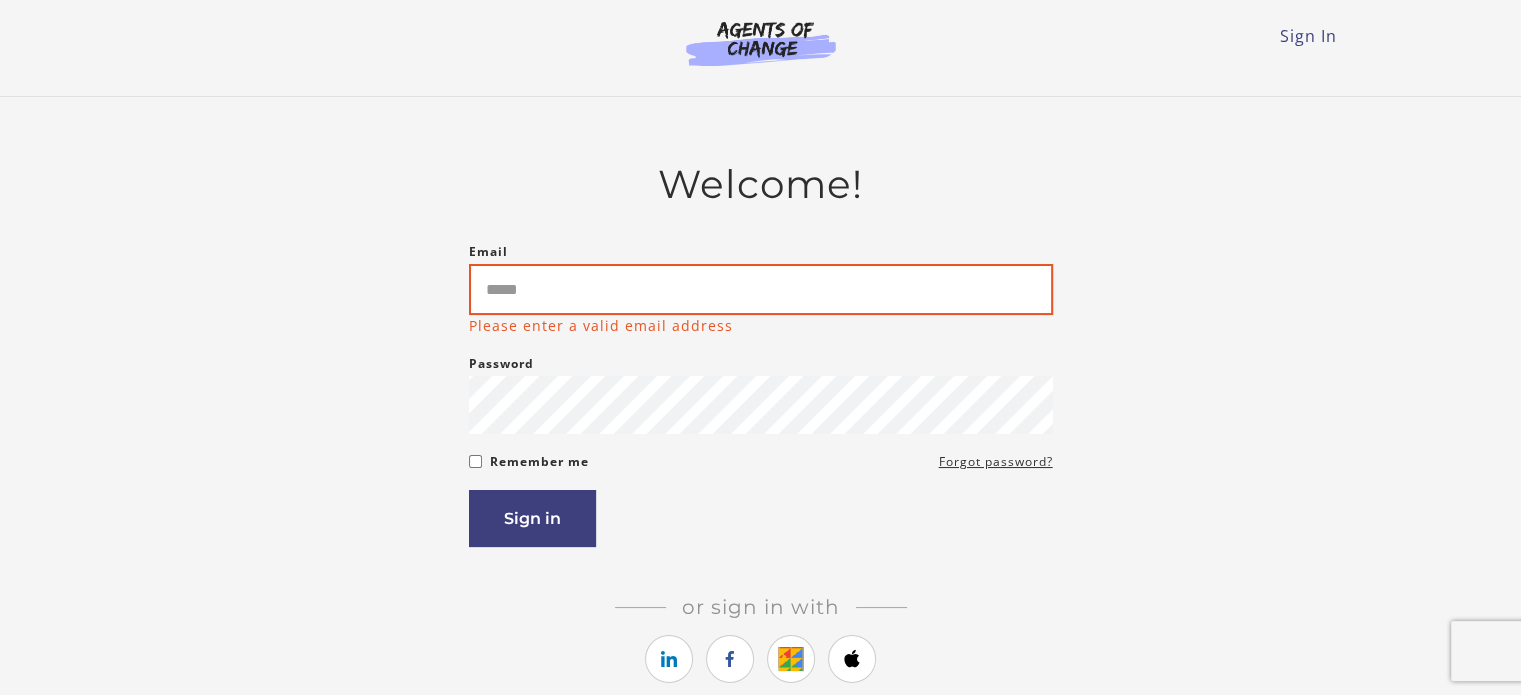click on "Email" at bounding box center [761, 289] 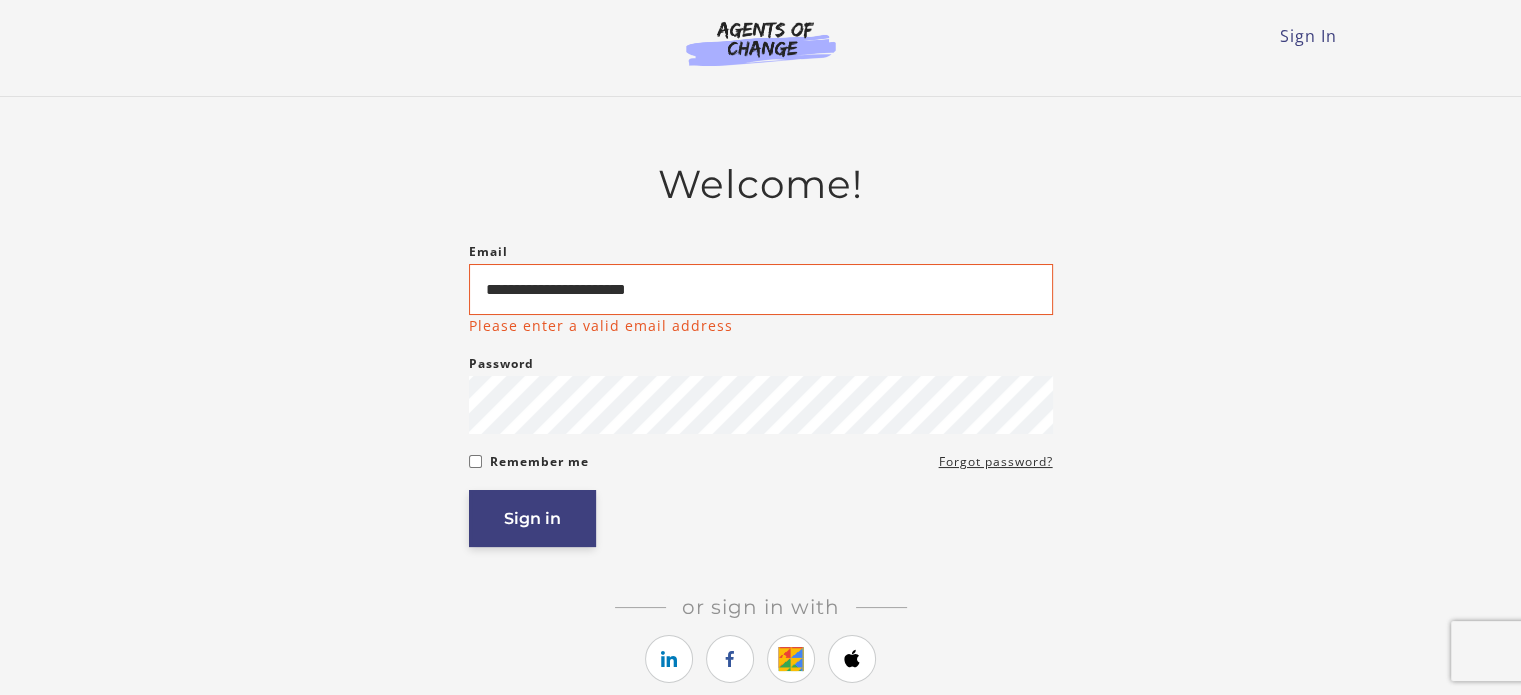 click on "Sign in" at bounding box center (532, 518) 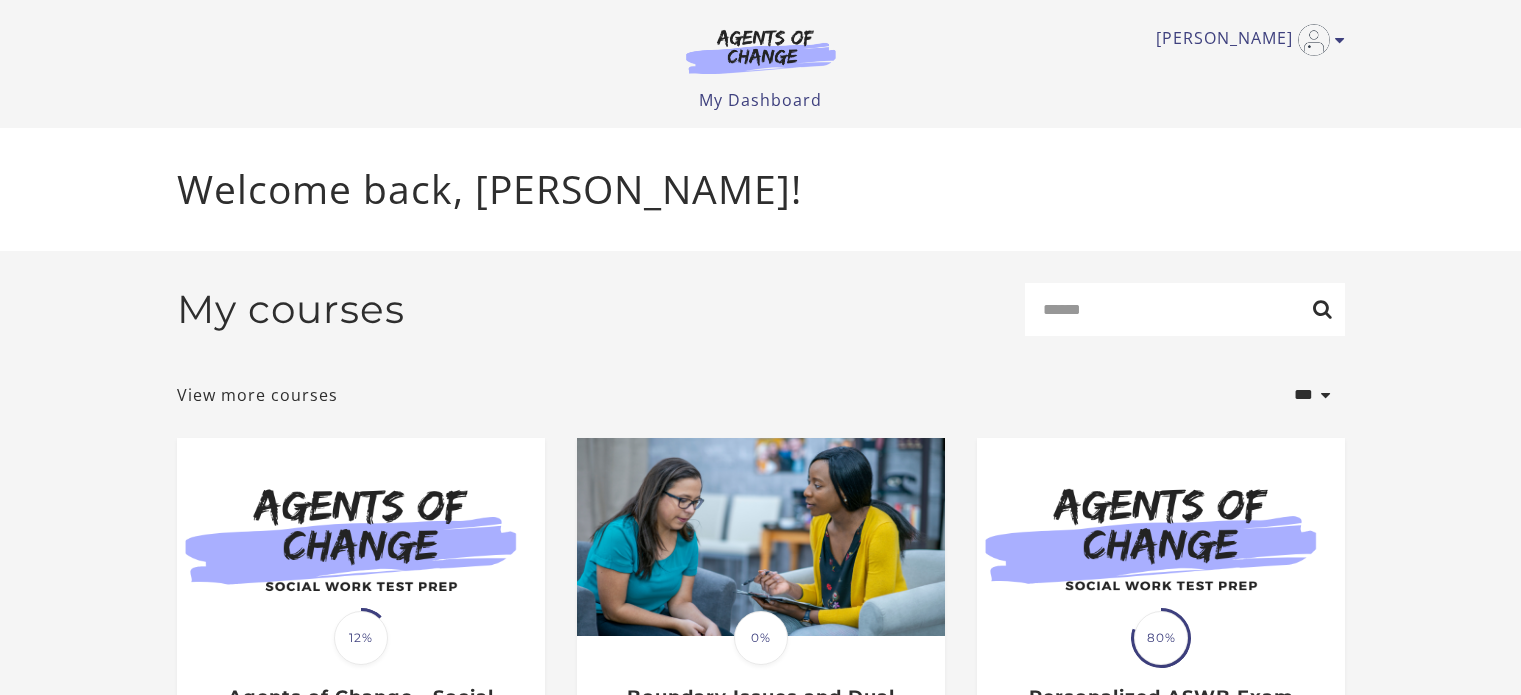 scroll, scrollTop: 0, scrollLeft: 0, axis: both 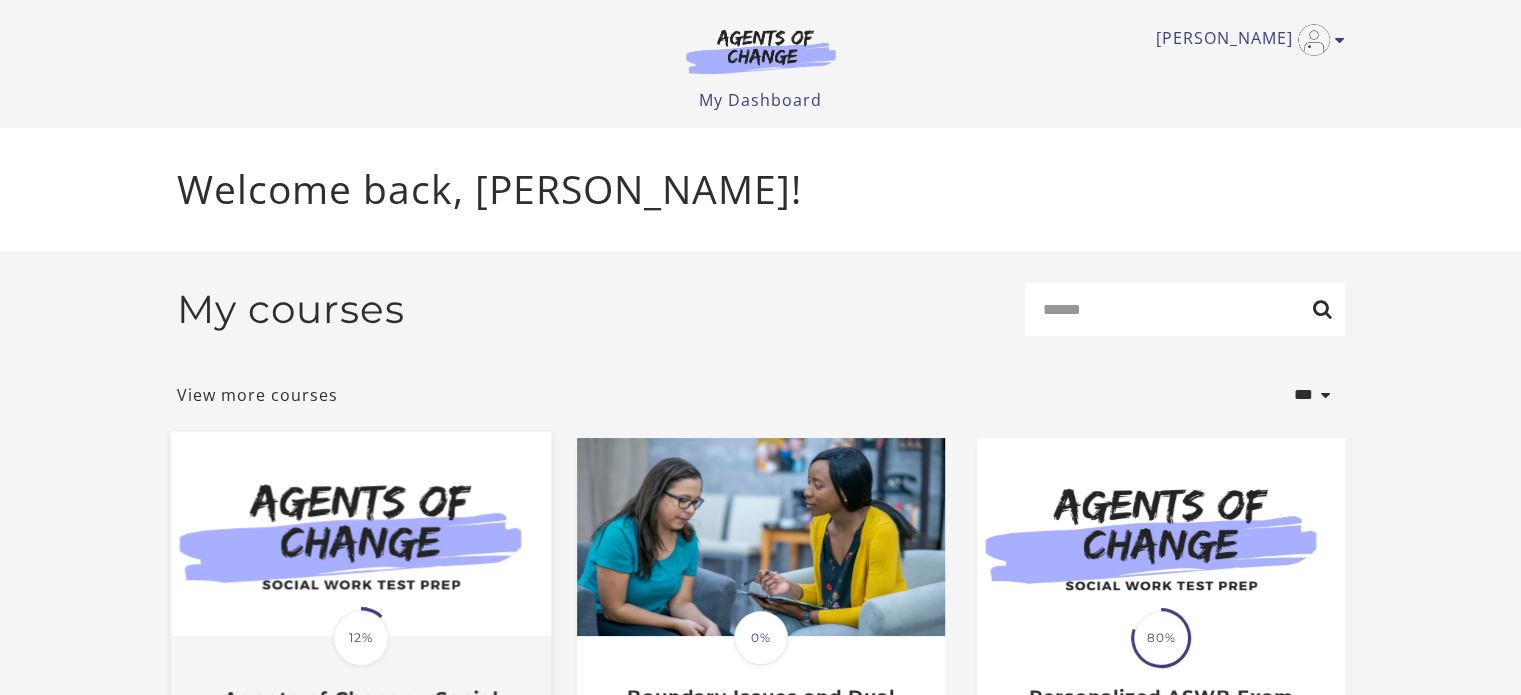 click at bounding box center [360, 533] 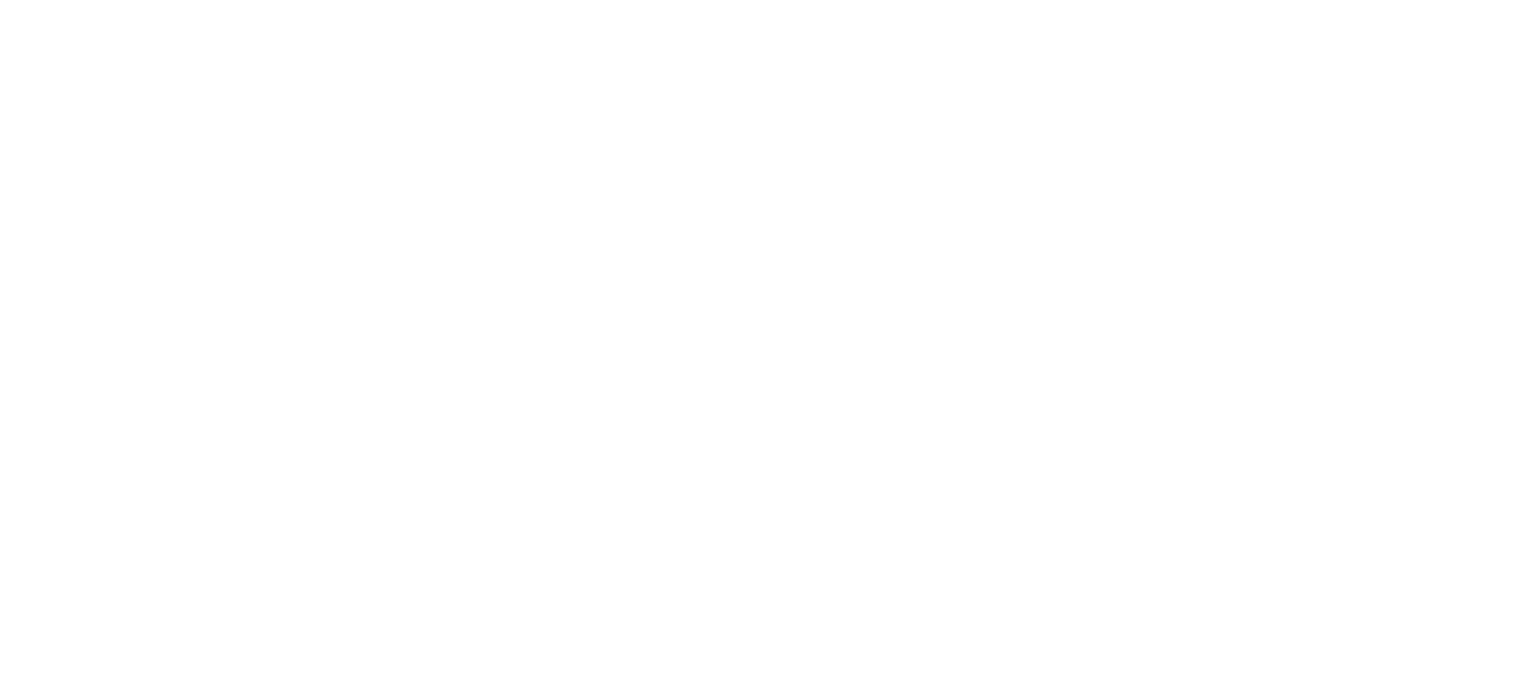 scroll, scrollTop: 0, scrollLeft: 0, axis: both 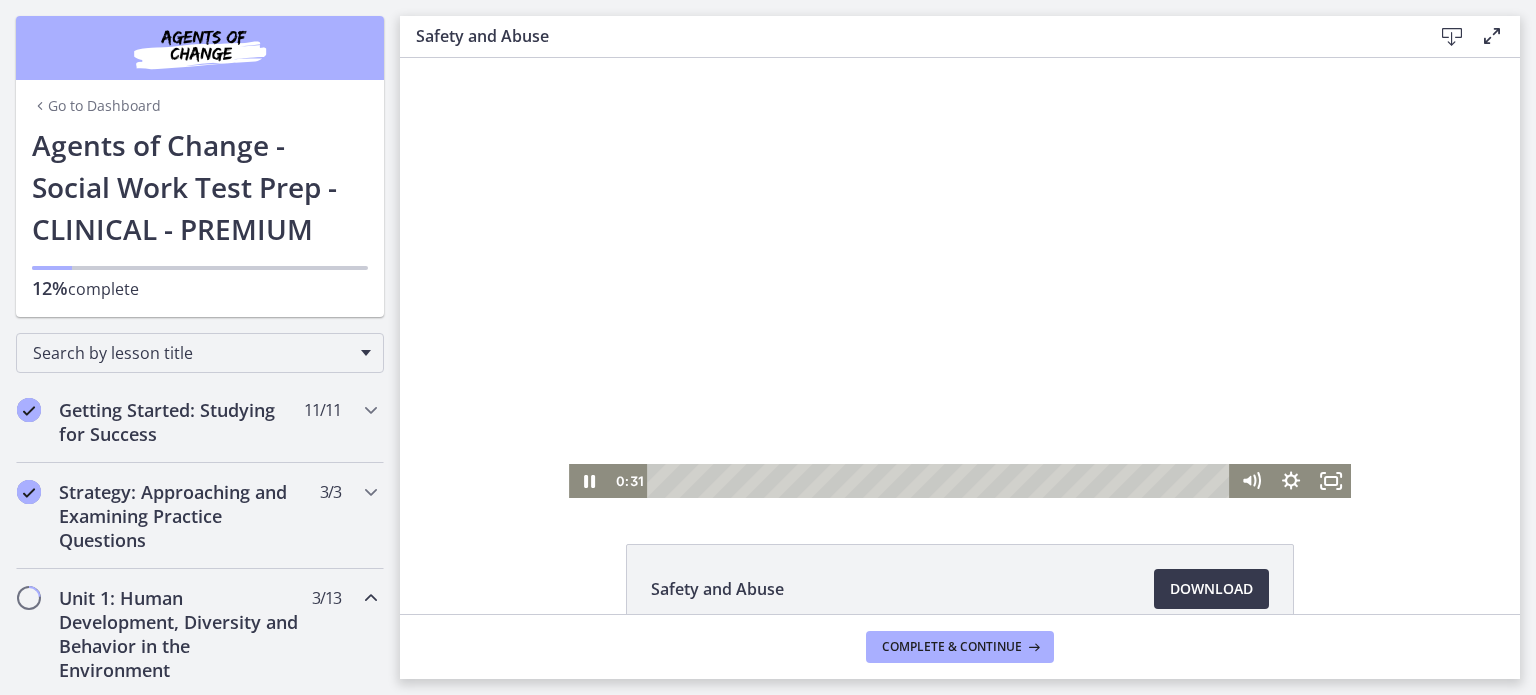 click at bounding box center (960, 278) 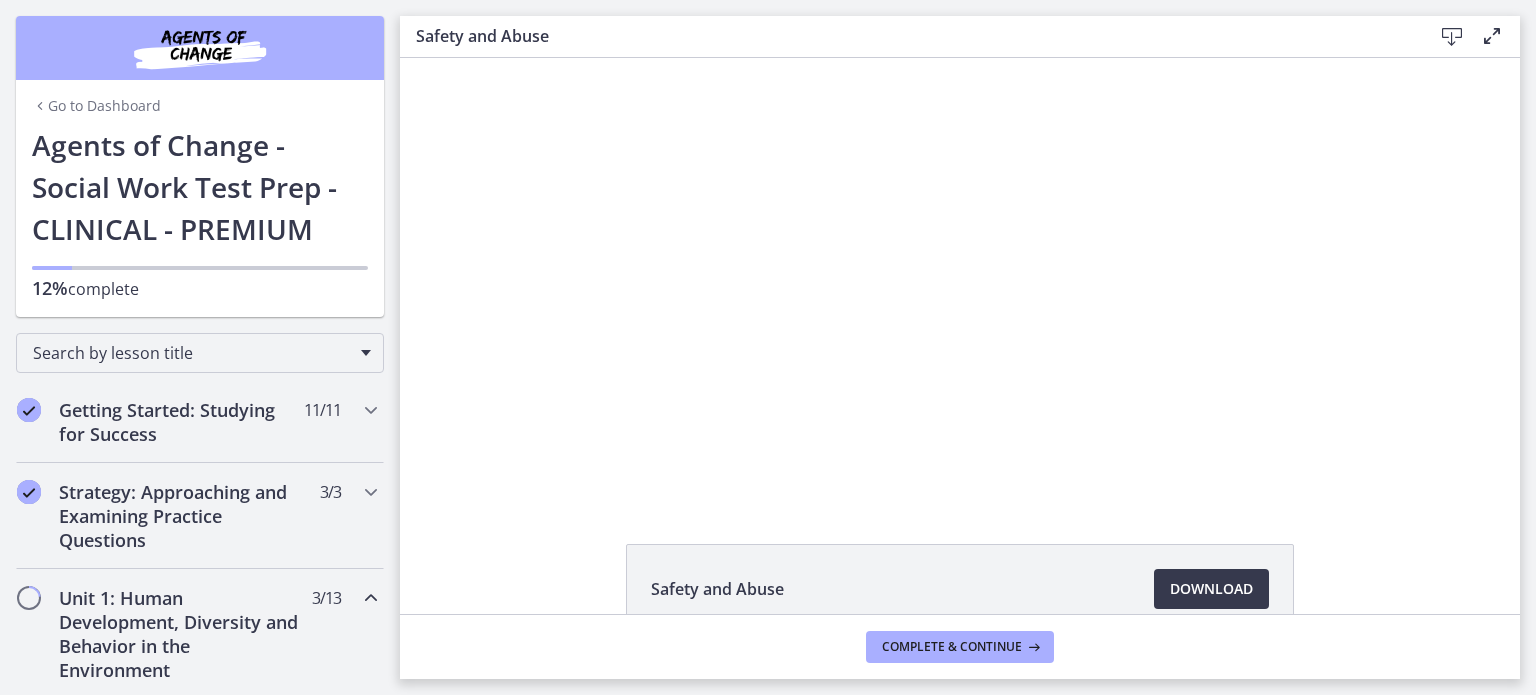 type 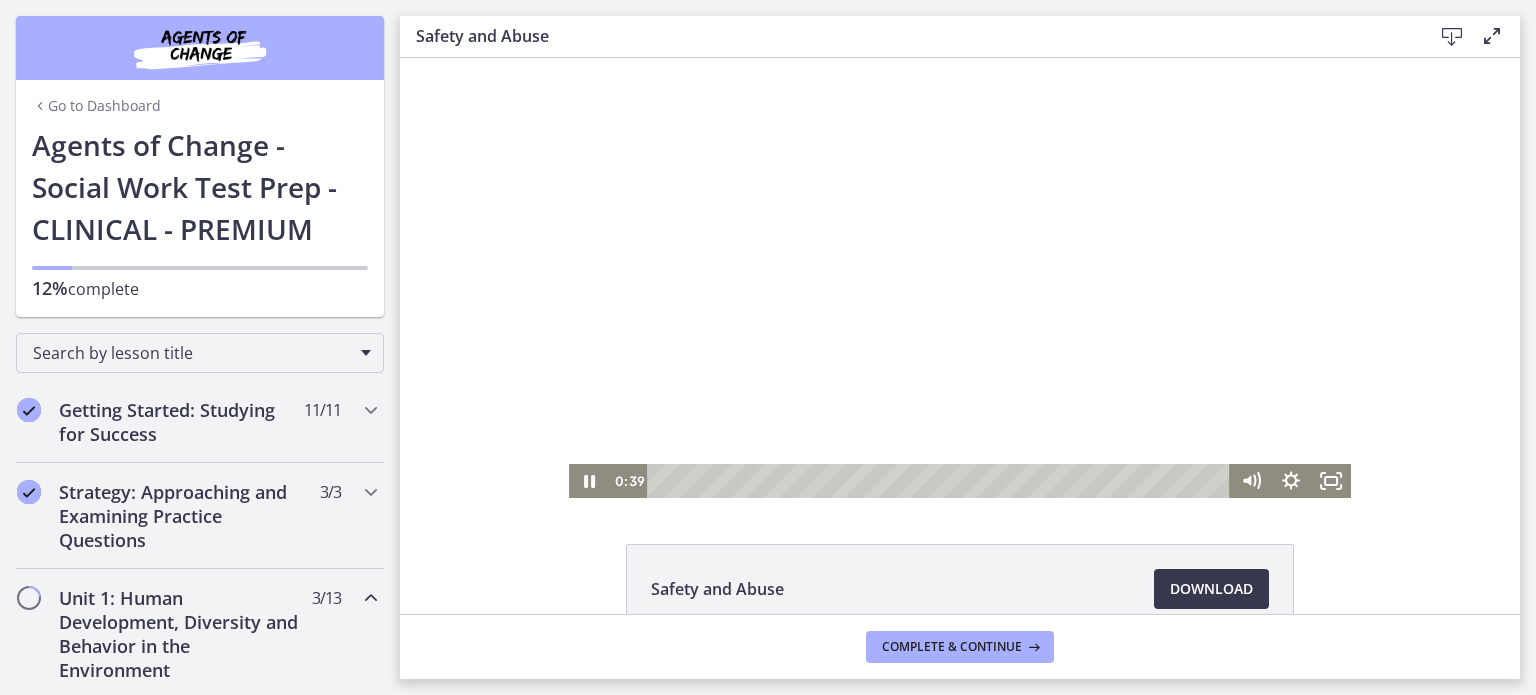 click at bounding box center (960, 278) 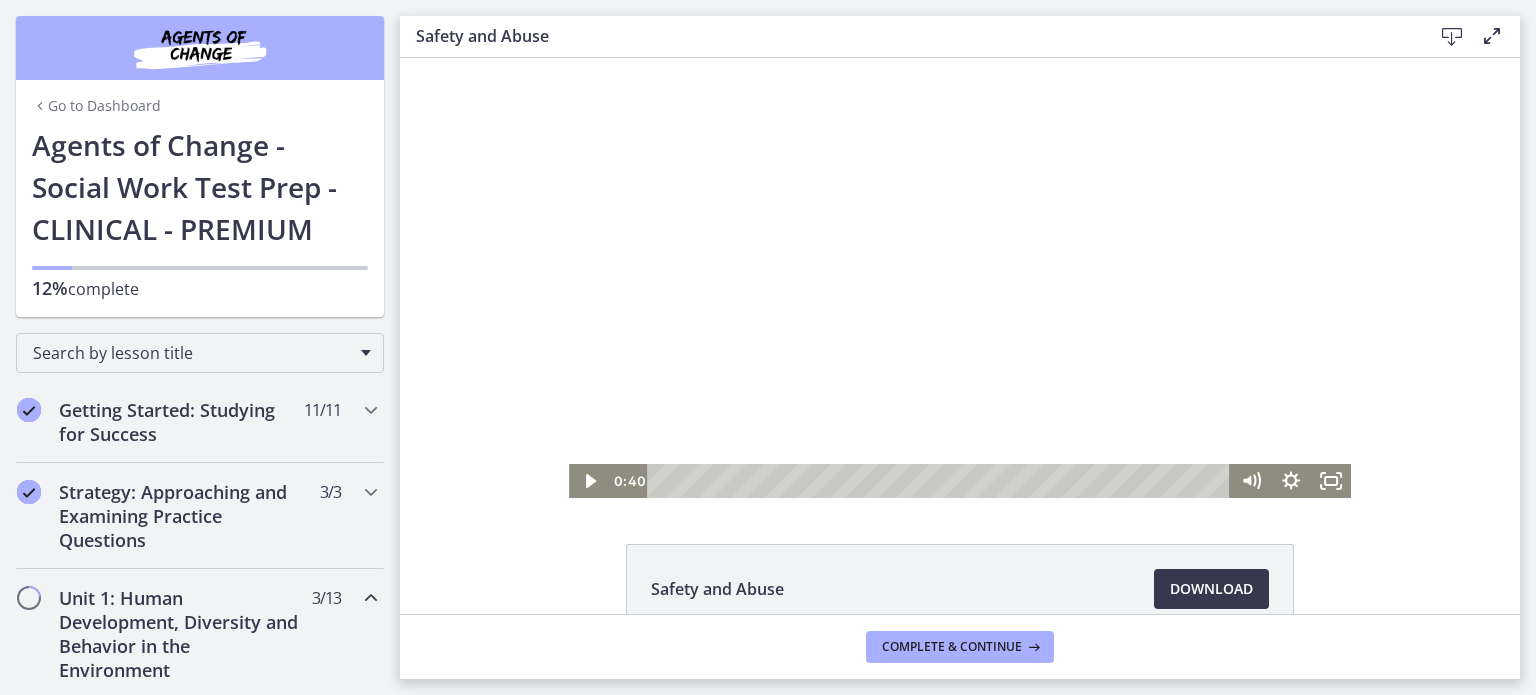 click at bounding box center [960, 278] 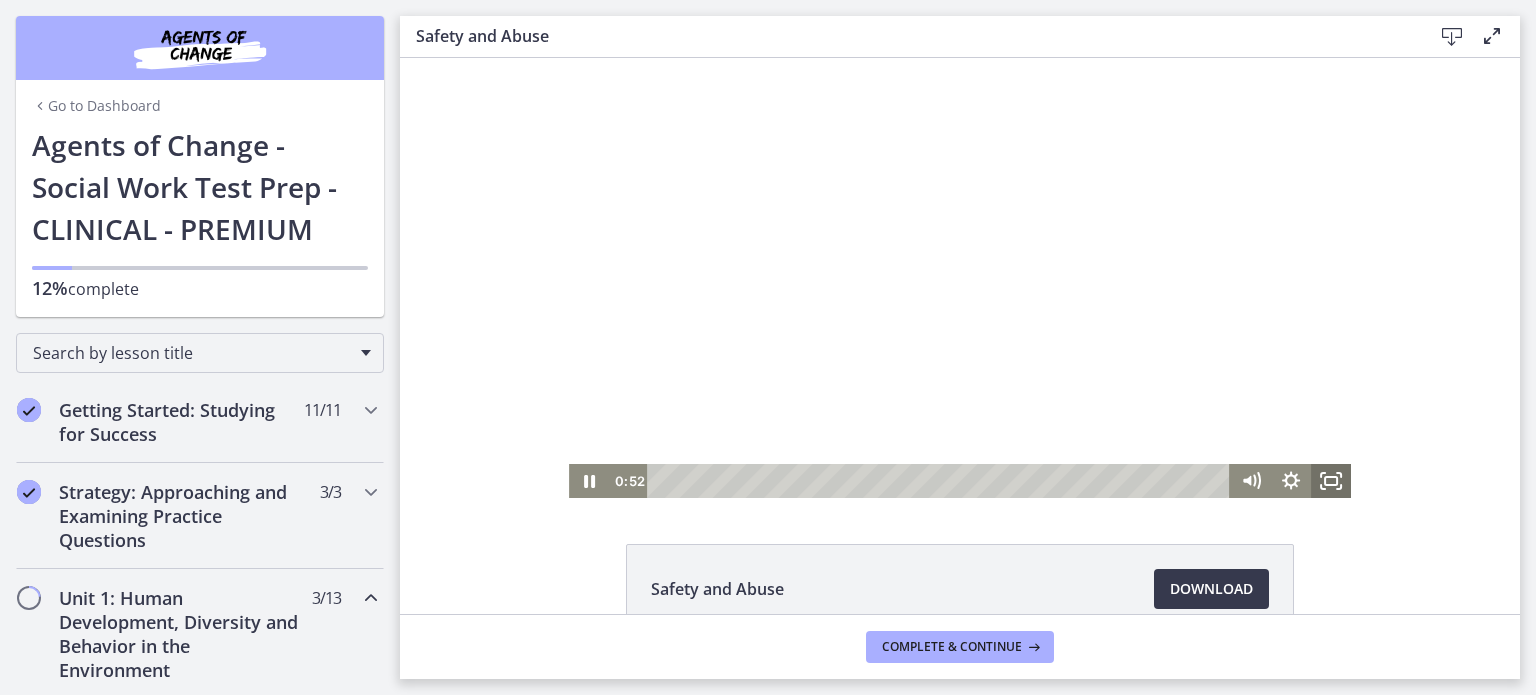 click 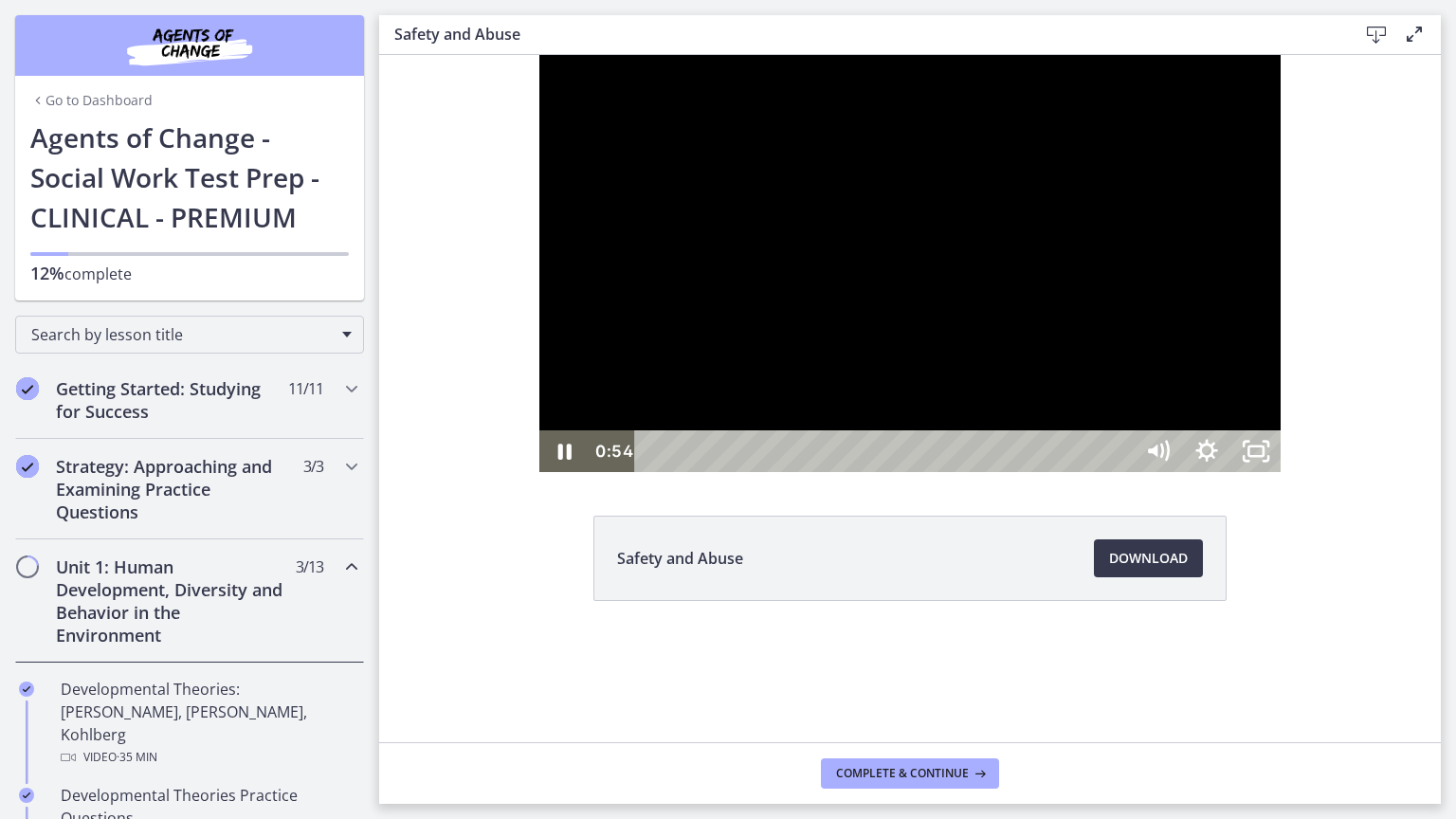 type 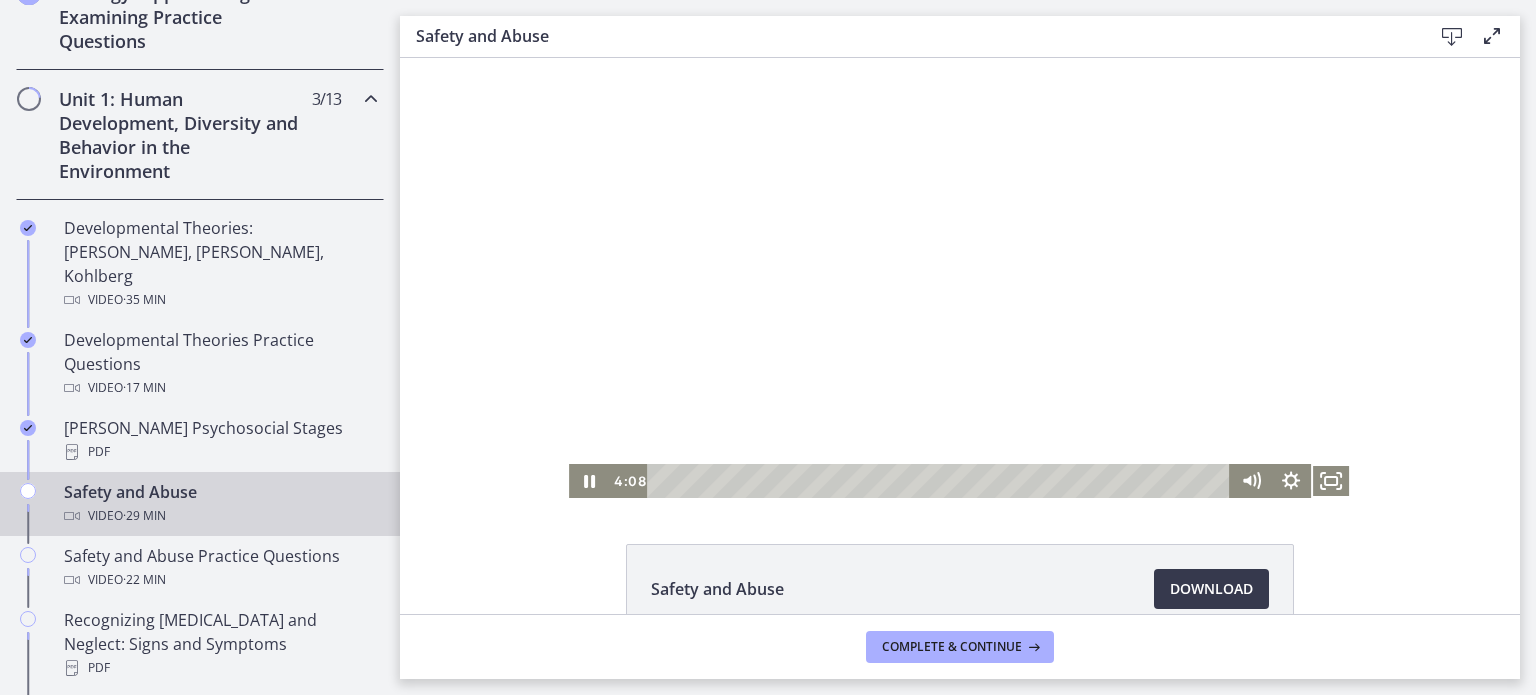 scroll, scrollTop: 500, scrollLeft: 0, axis: vertical 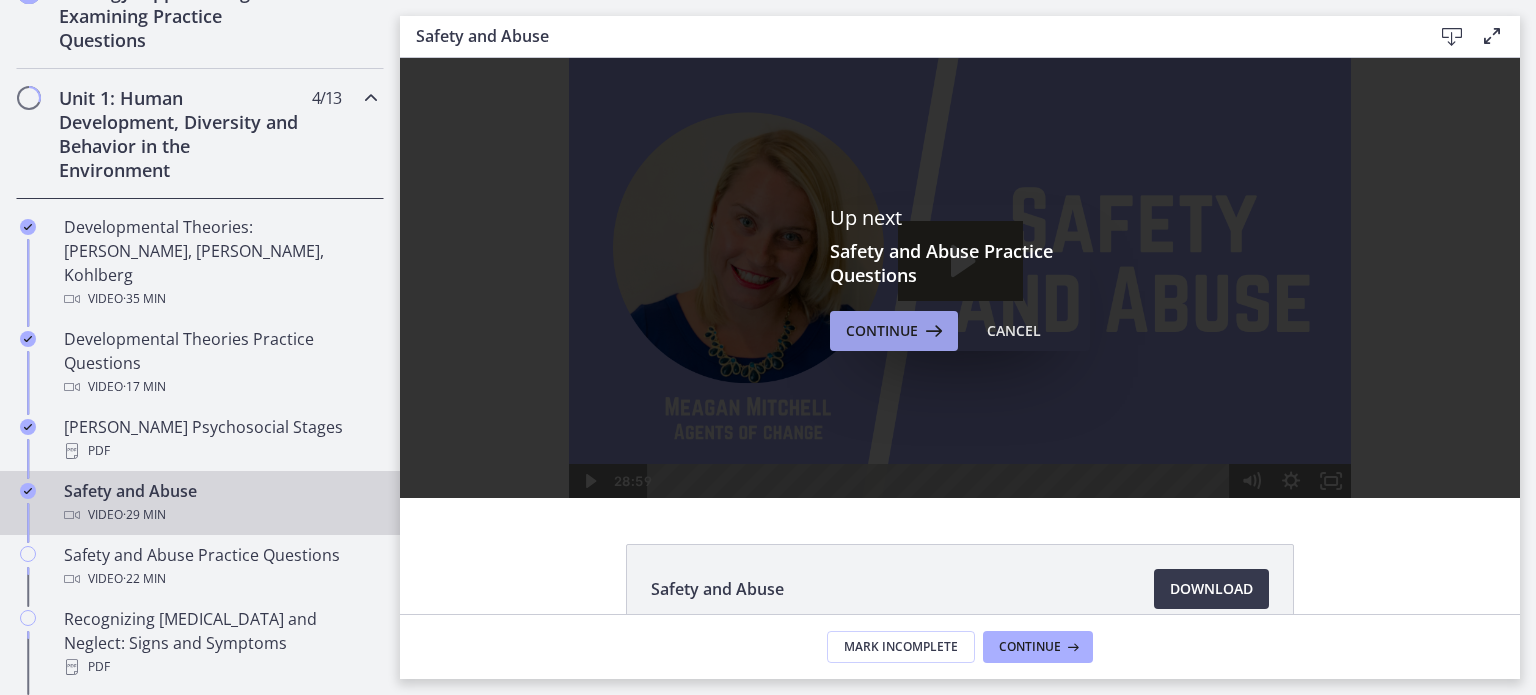 click on "Continue" at bounding box center (882, 331) 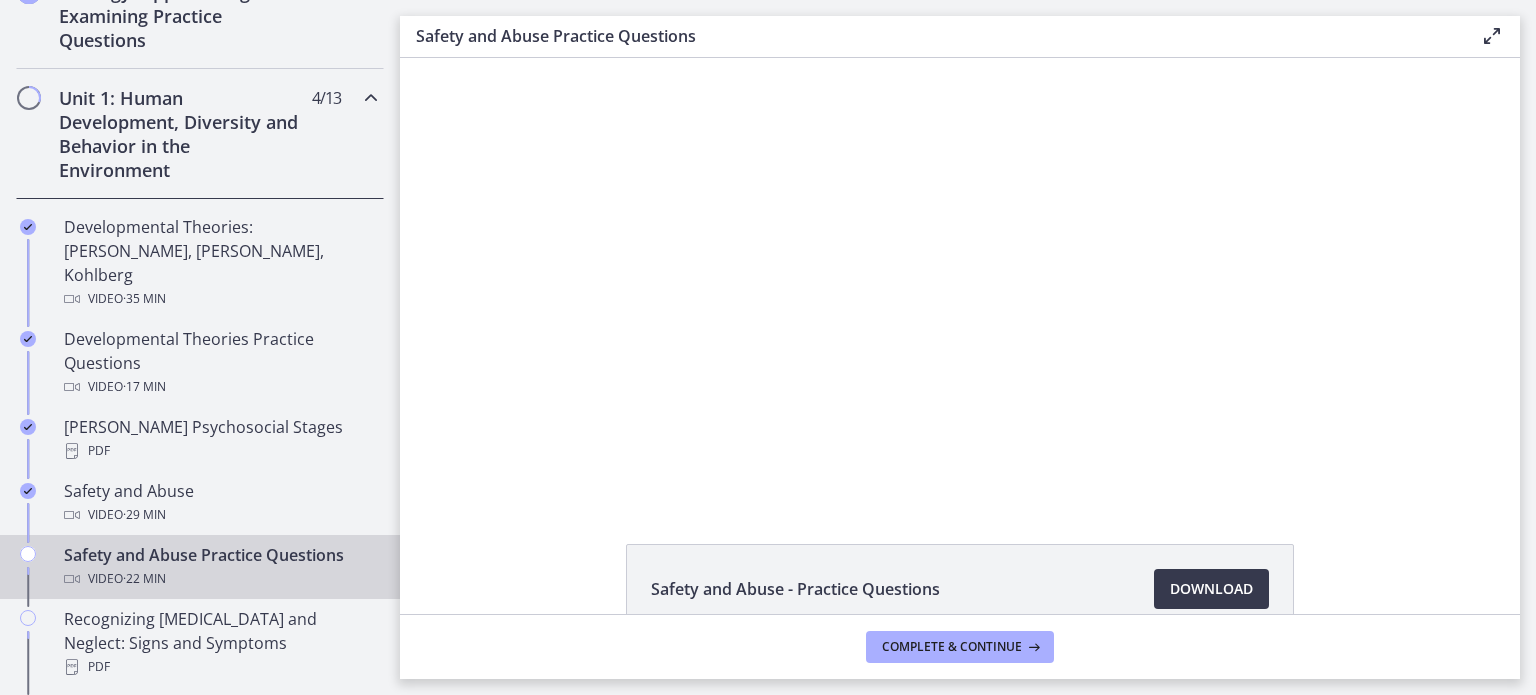 scroll, scrollTop: 0, scrollLeft: 0, axis: both 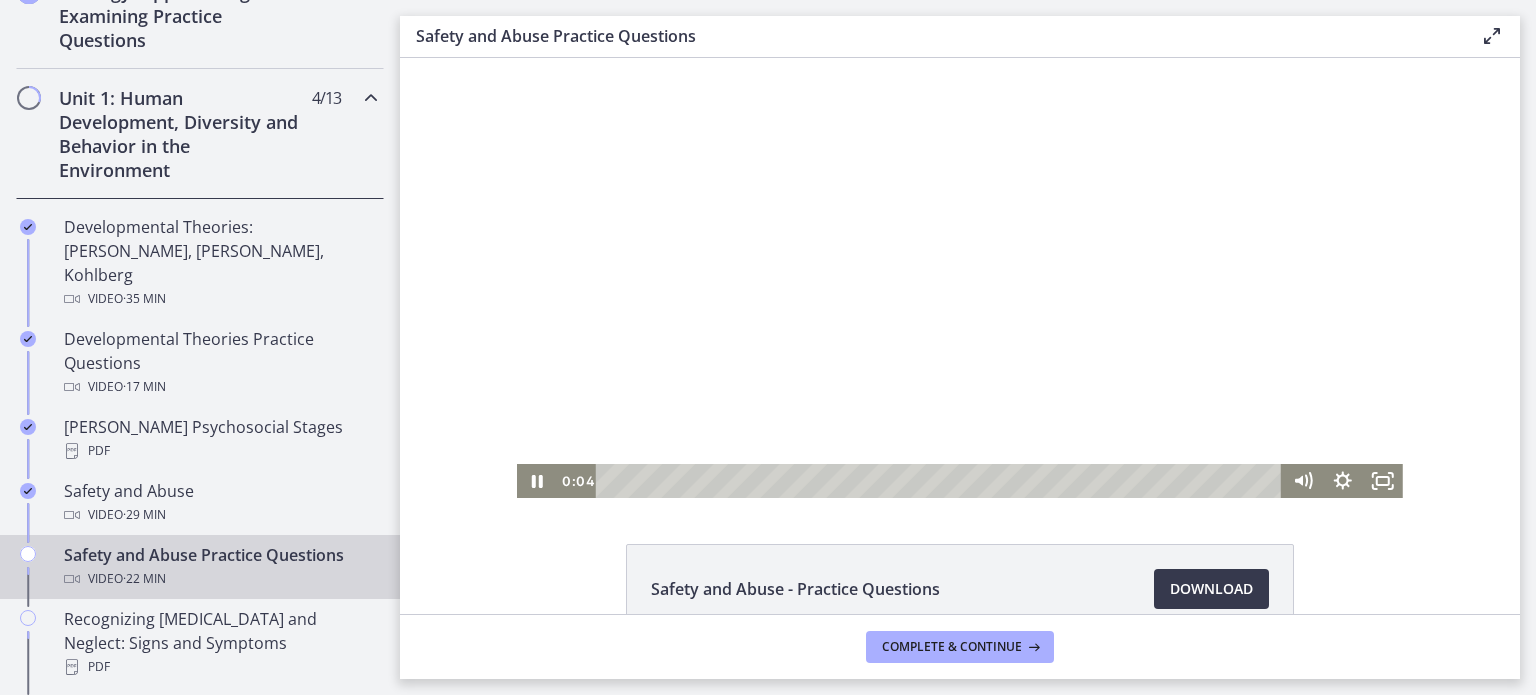 click at bounding box center (960, 278) 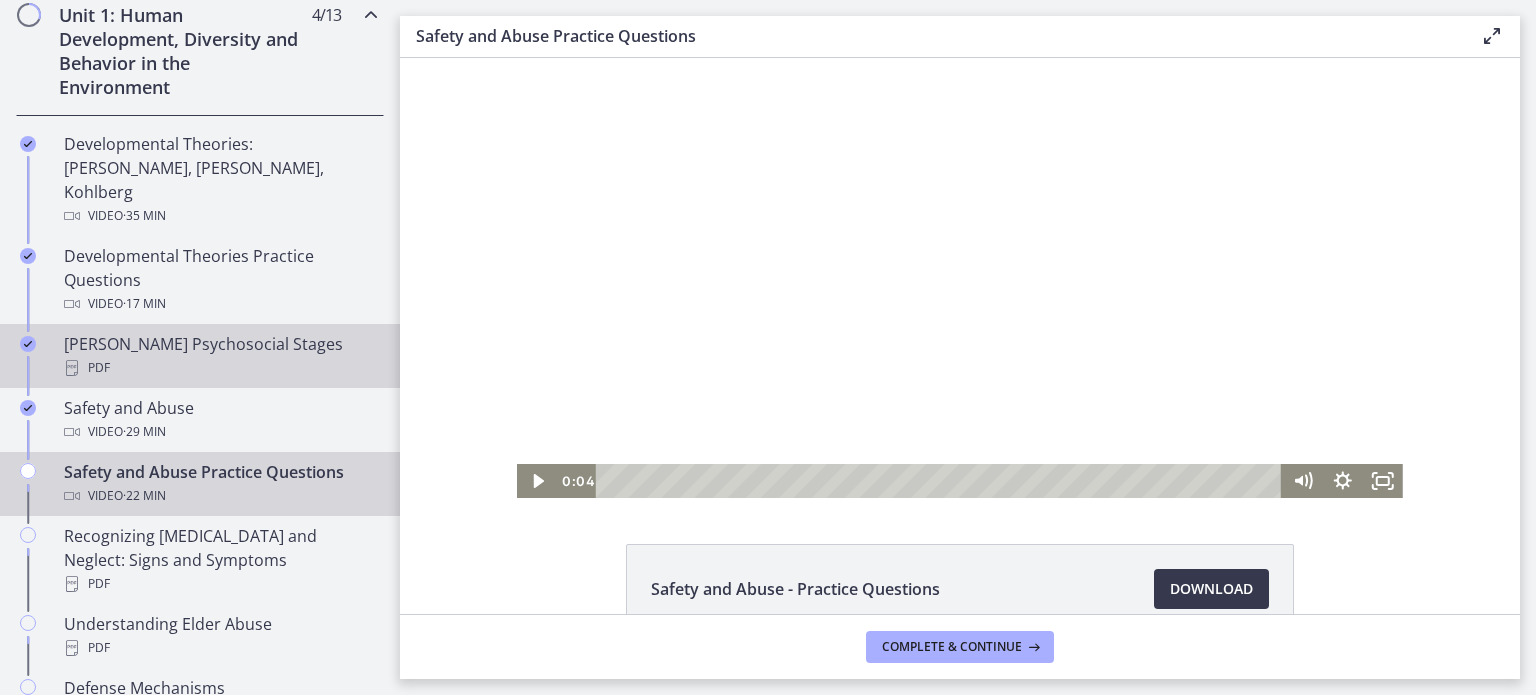 scroll, scrollTop: 620, scrollLeft: 0, axis: vertical 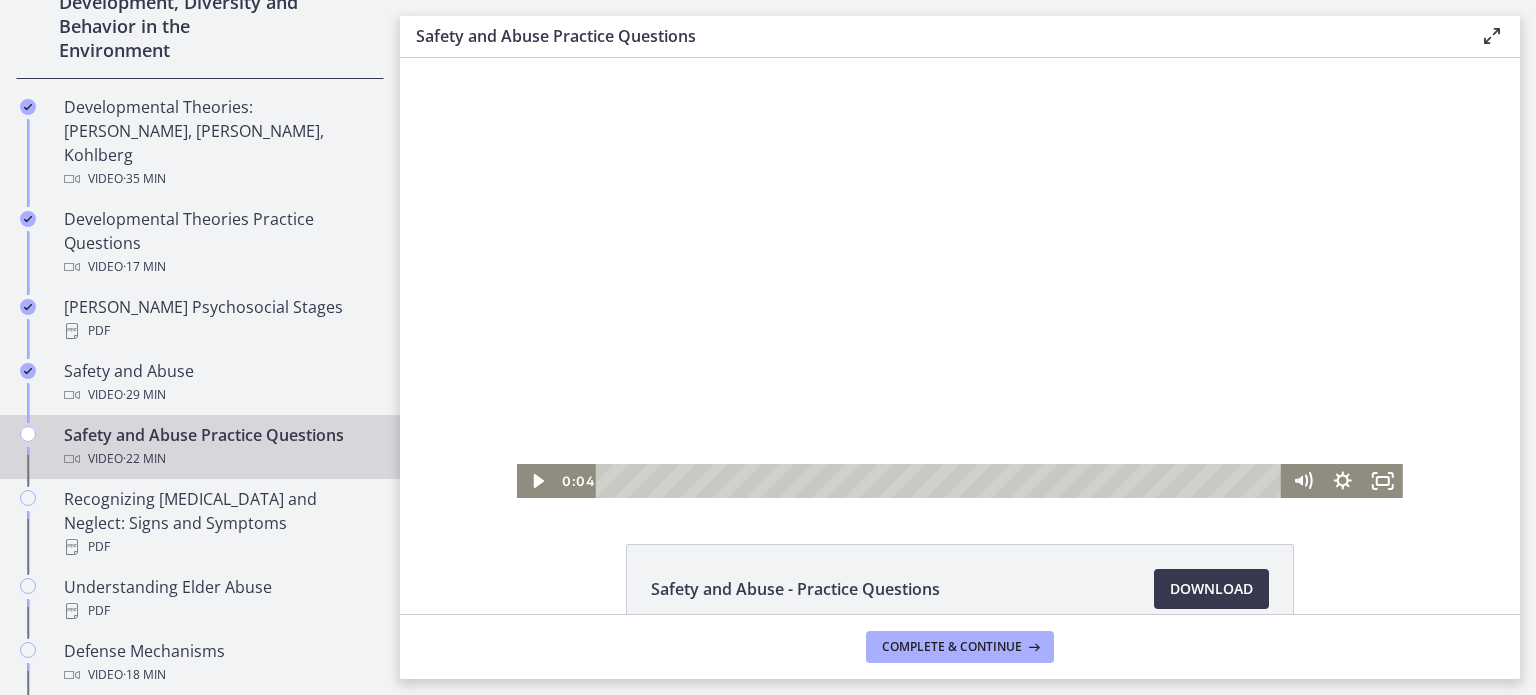 click at bounding box center (960, 278) 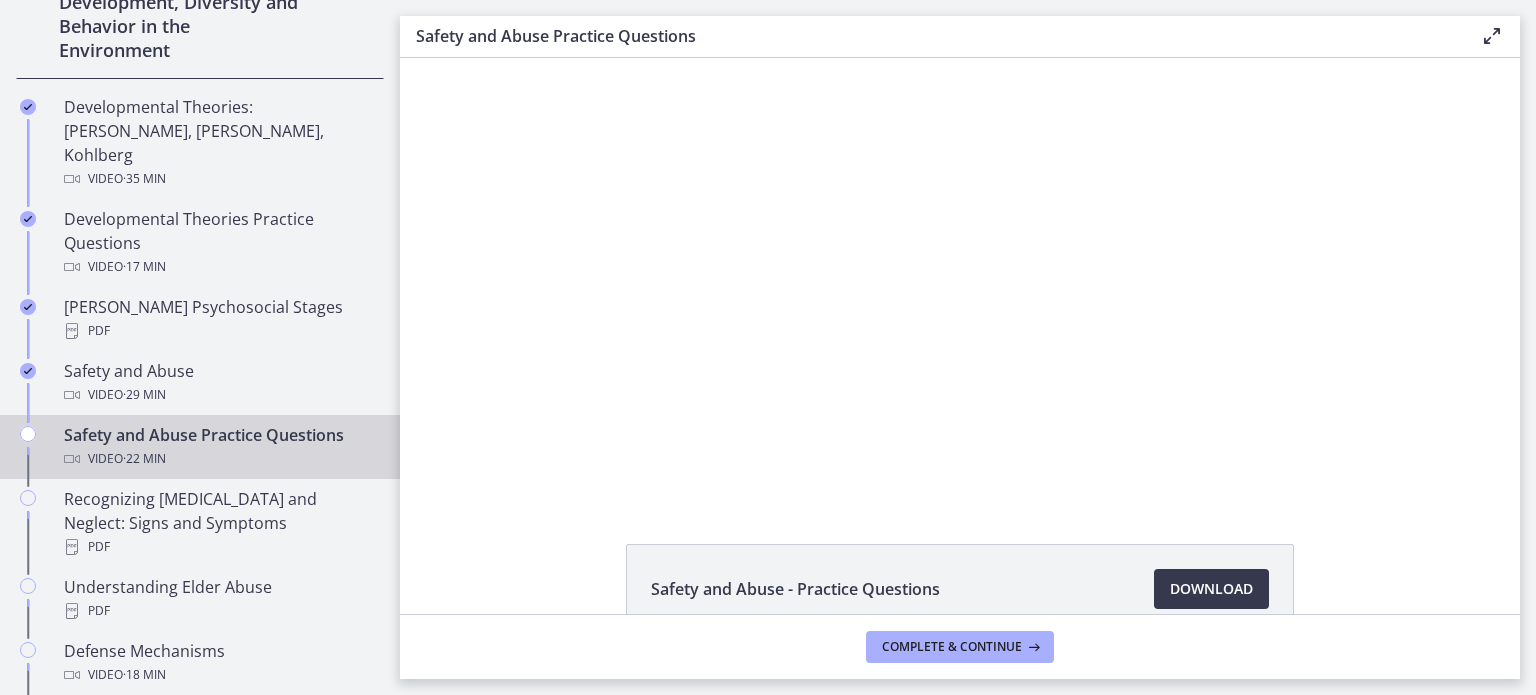 click at bounding box center (960, 278) 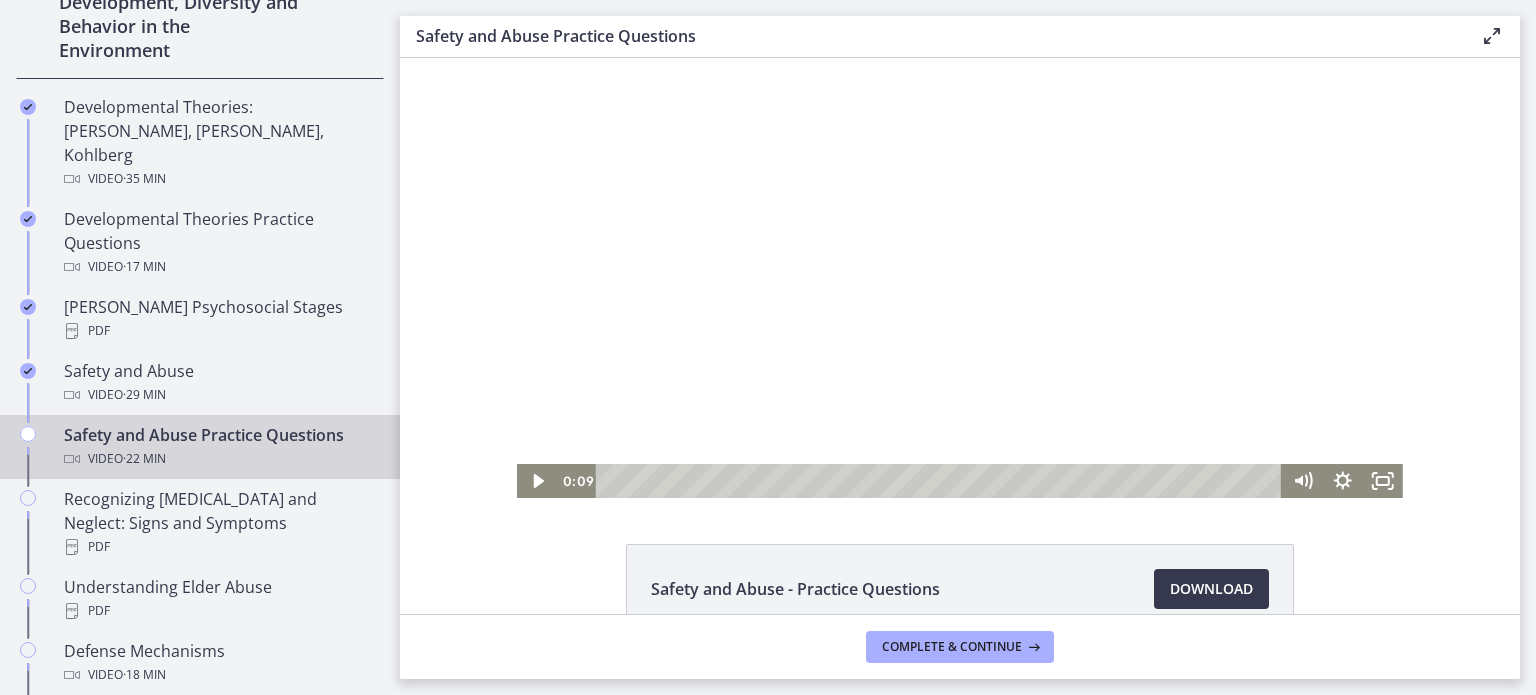 click at bounding box center [960, 278] 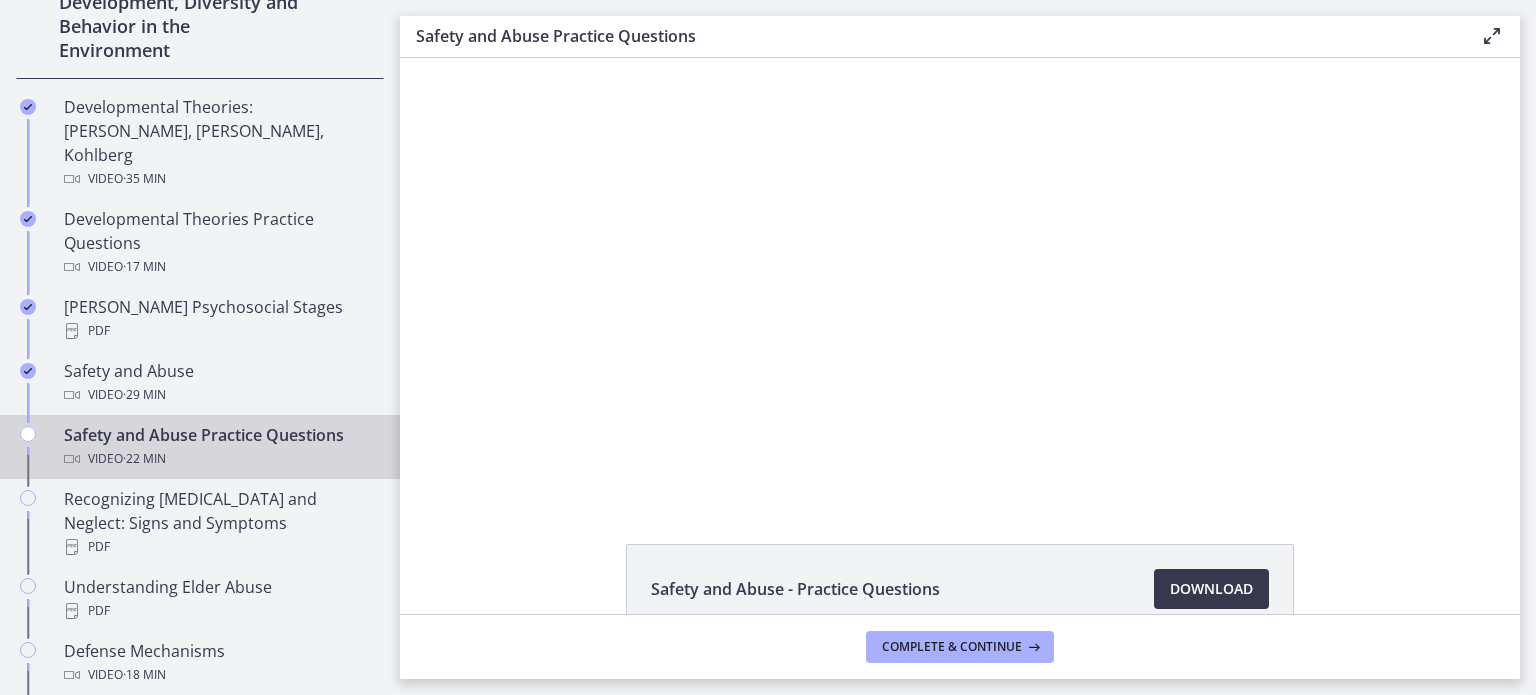 click at bounding box center (960, 278) 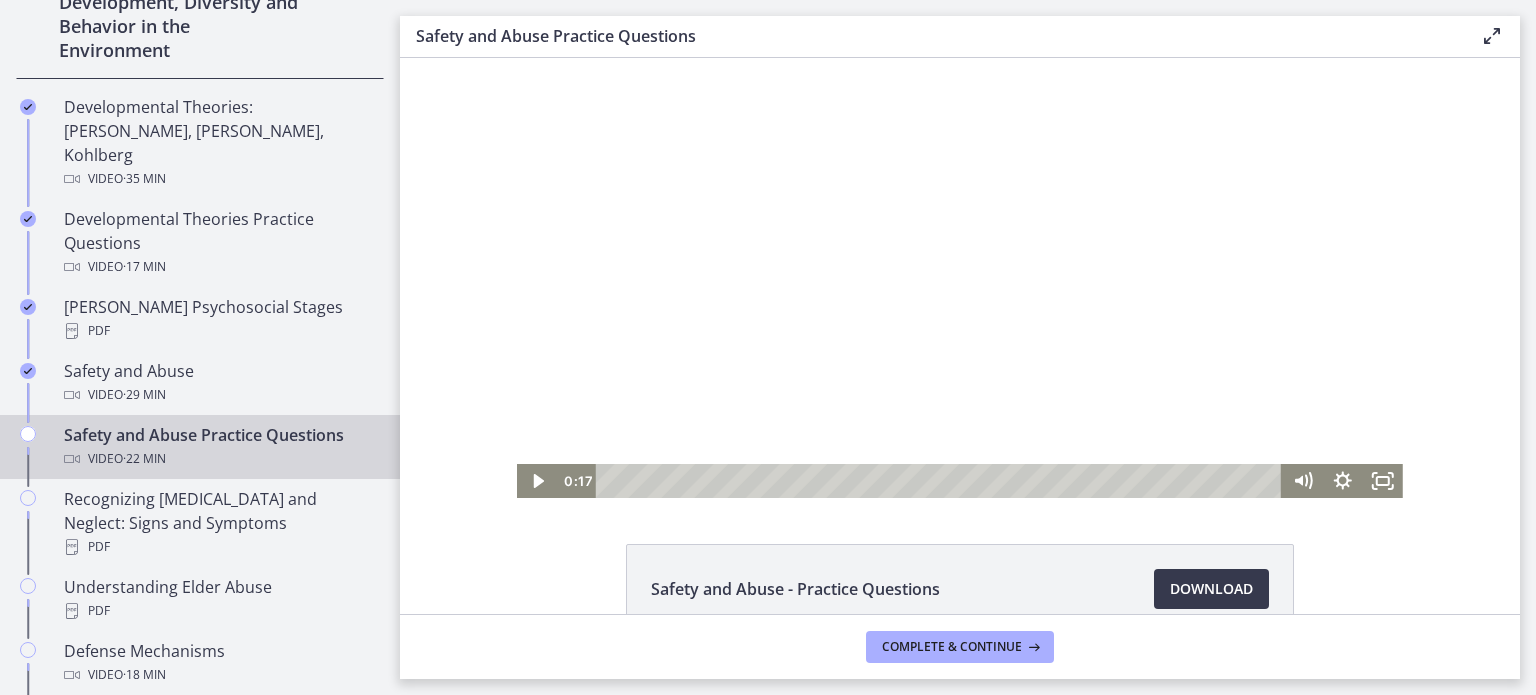 click at bounding box center [960, 278] 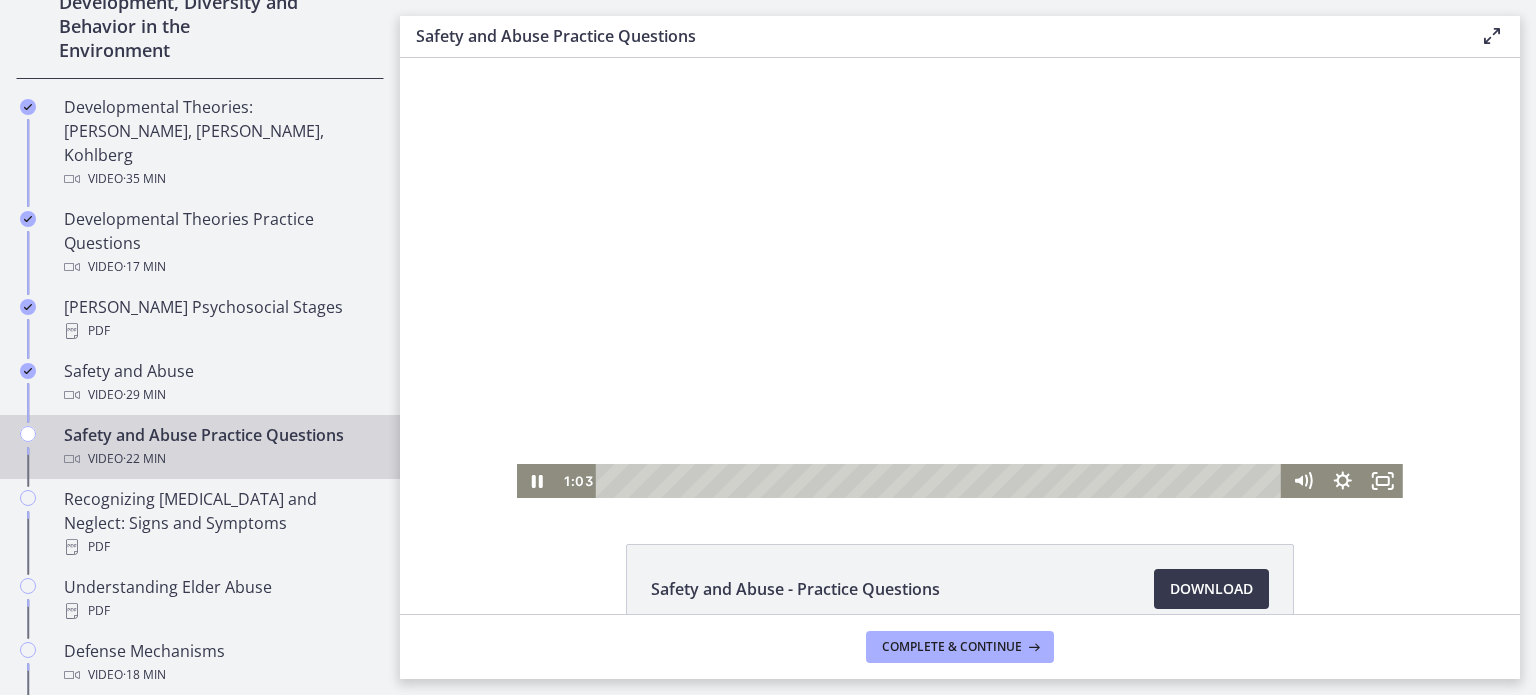 click at bounding box center [960, 278] 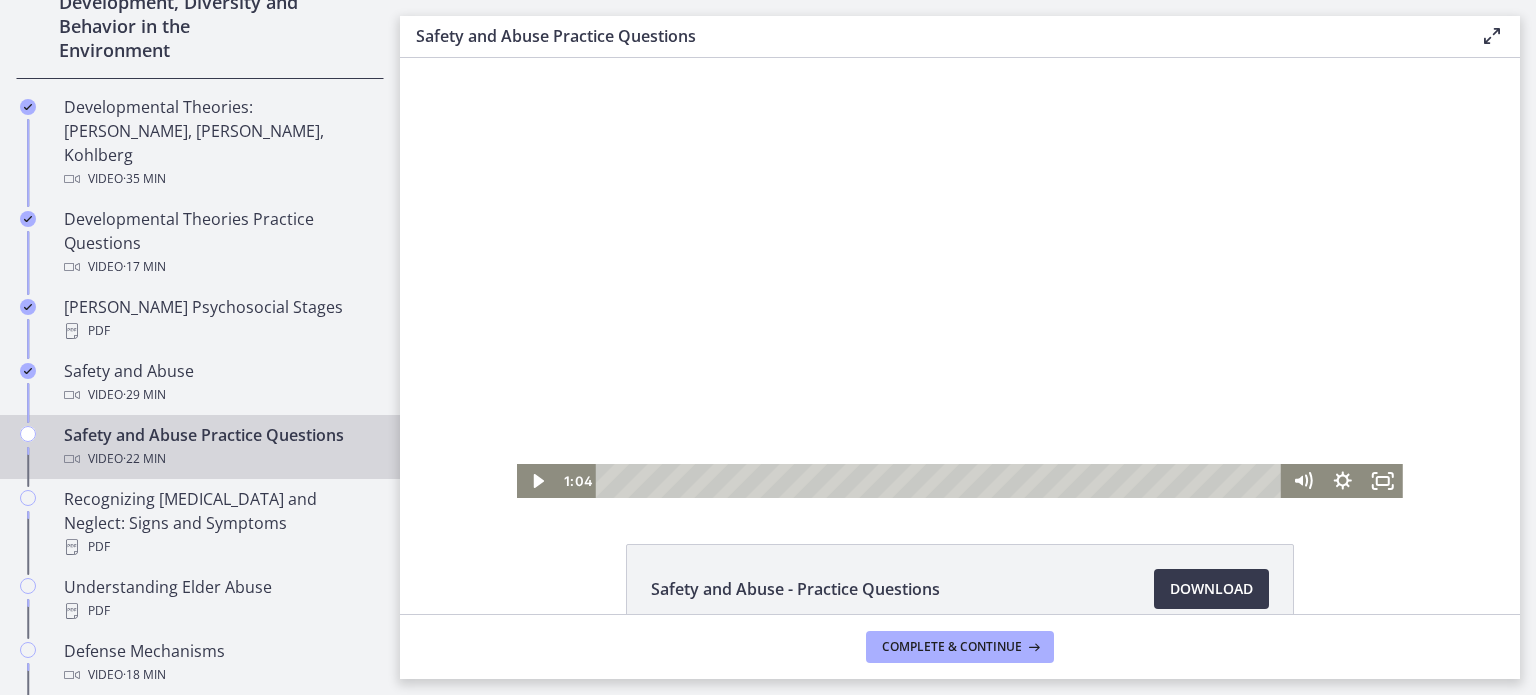 click at bounding box center [960, 278] 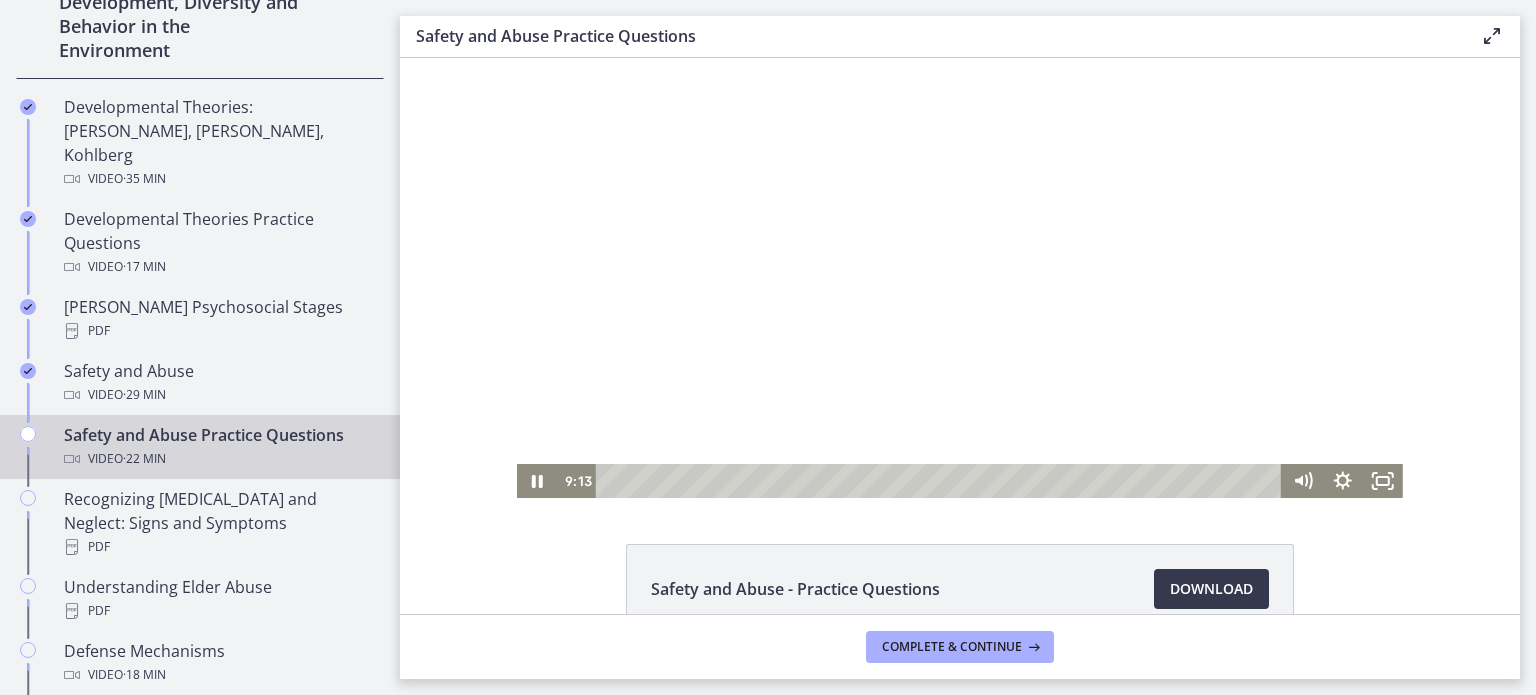 click at bounding box center (960, 278) 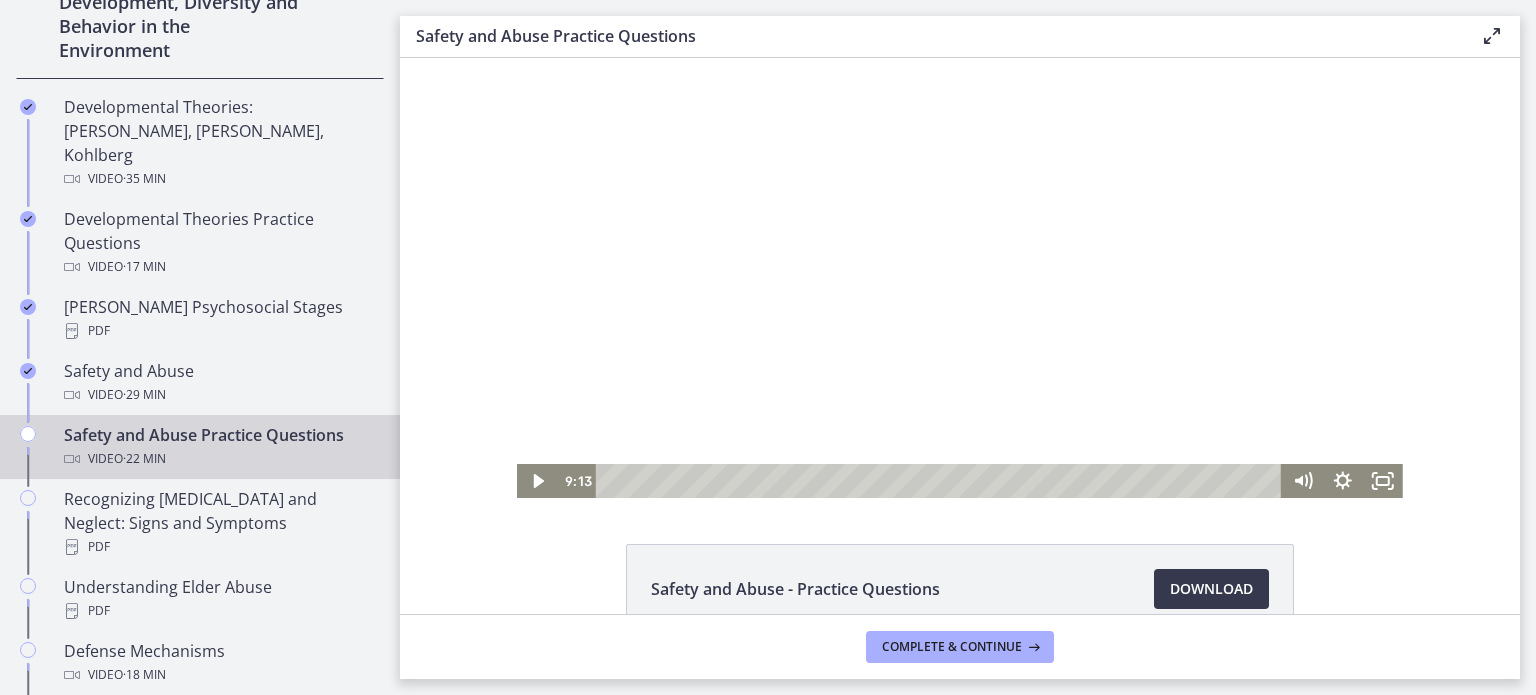 click at bounding box center [960, 278] 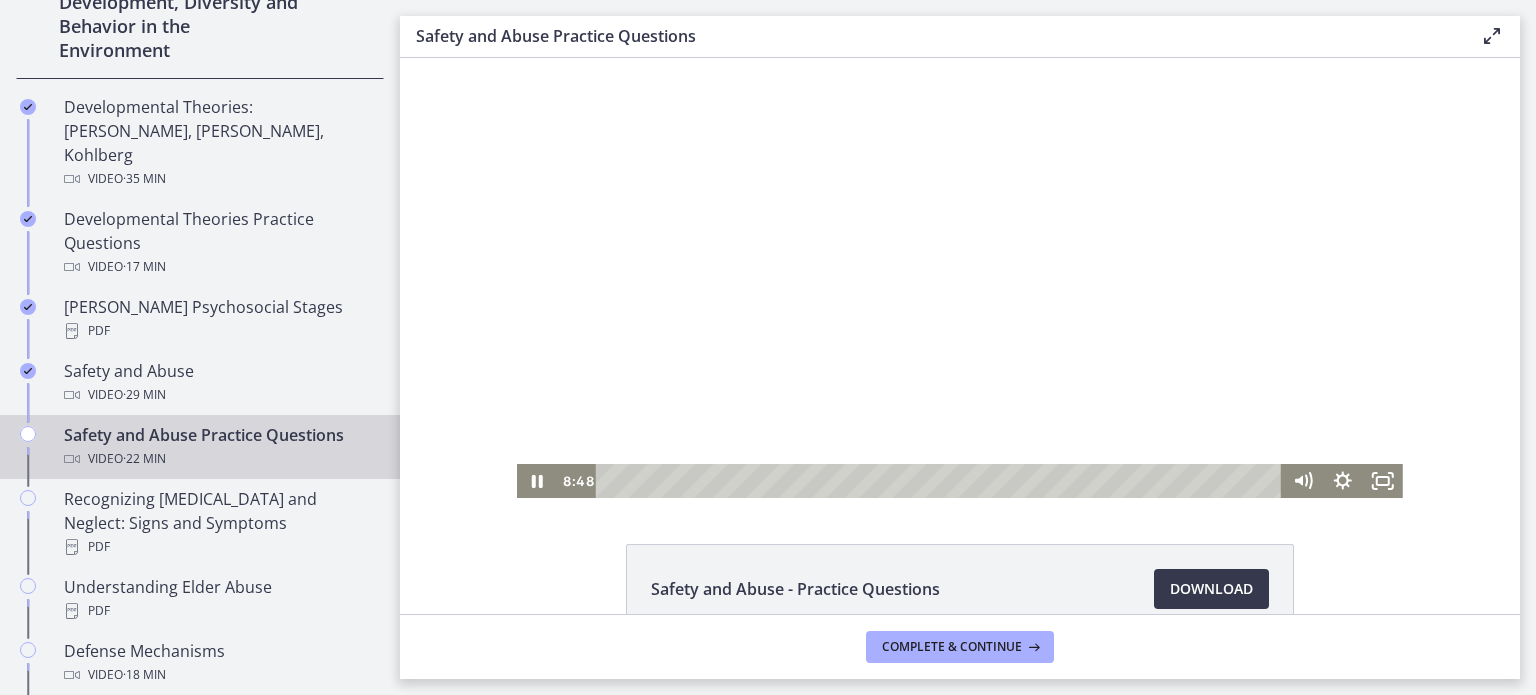 click at bounding box center (960, 278) 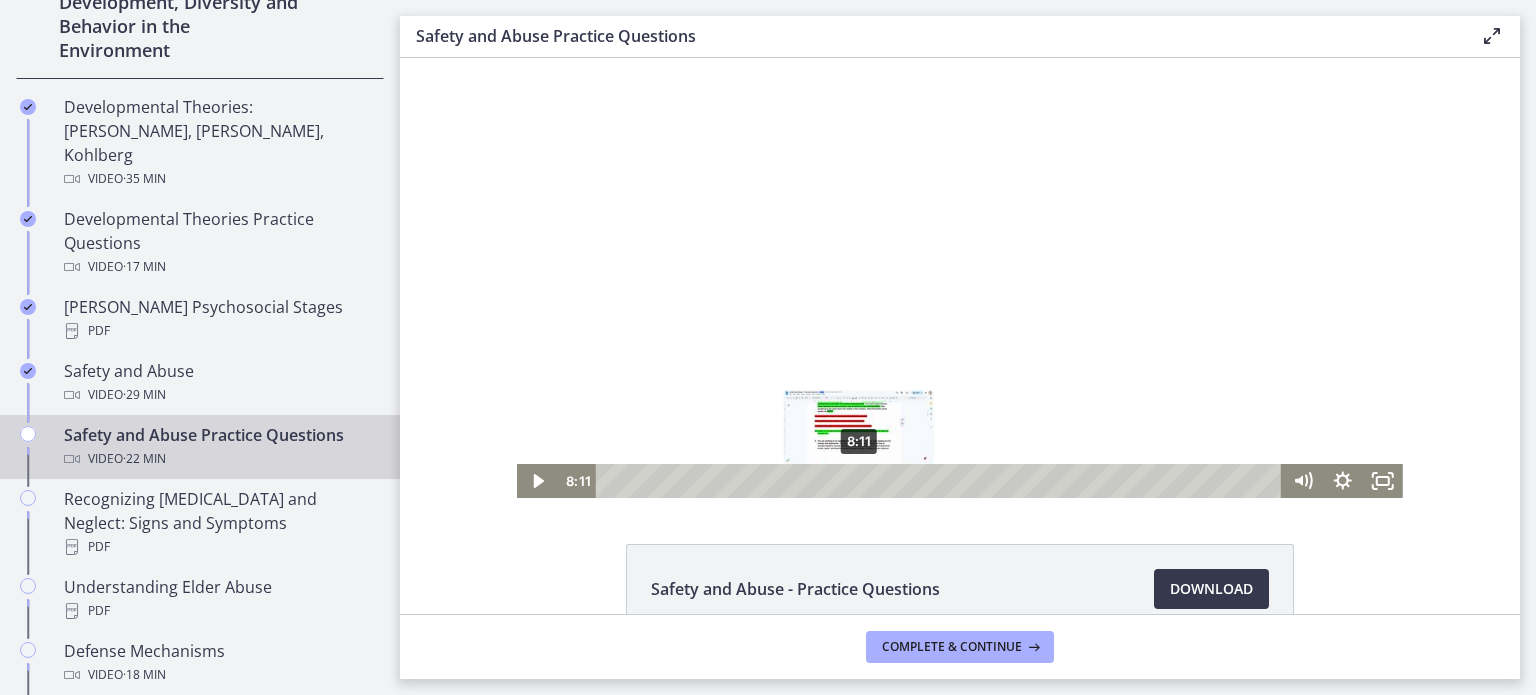 click on "8:11" at bounding box center (941, 481) 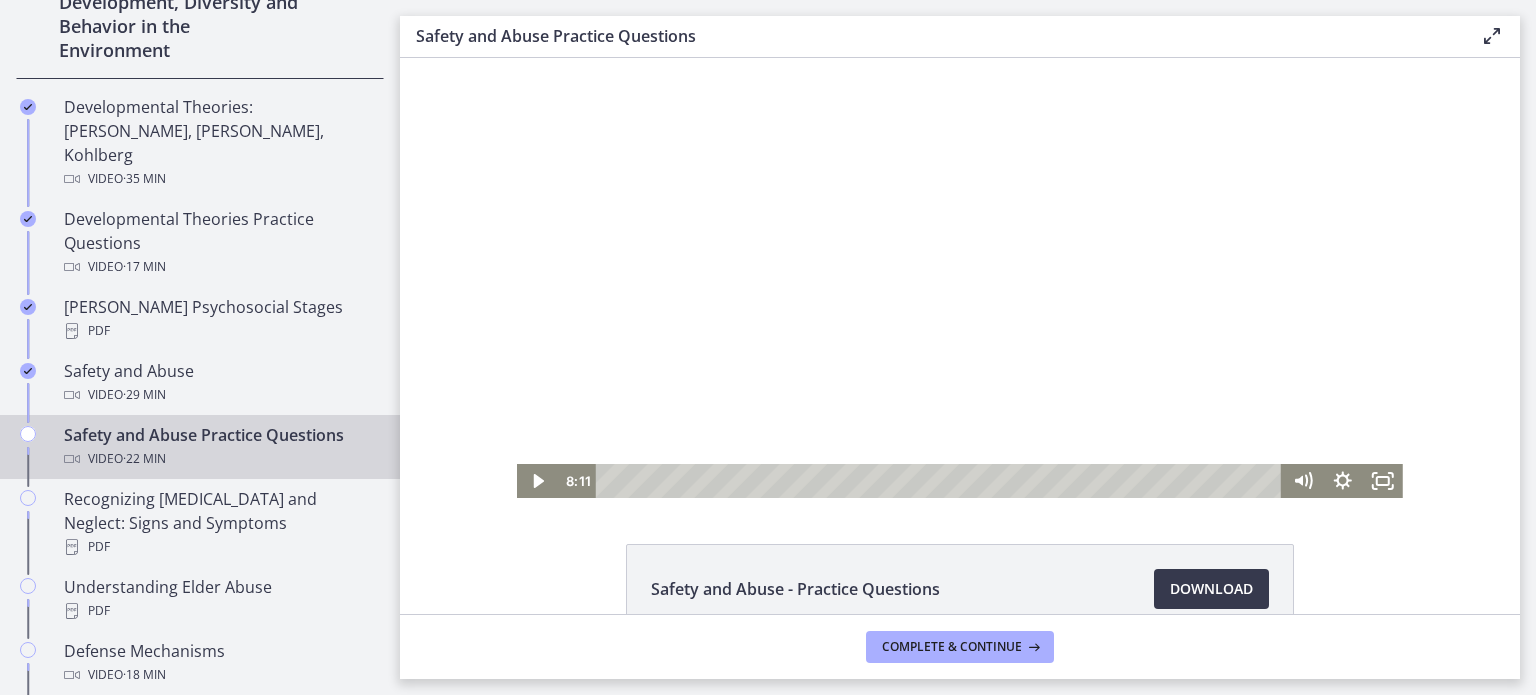 click at bounding box center [960, 278] 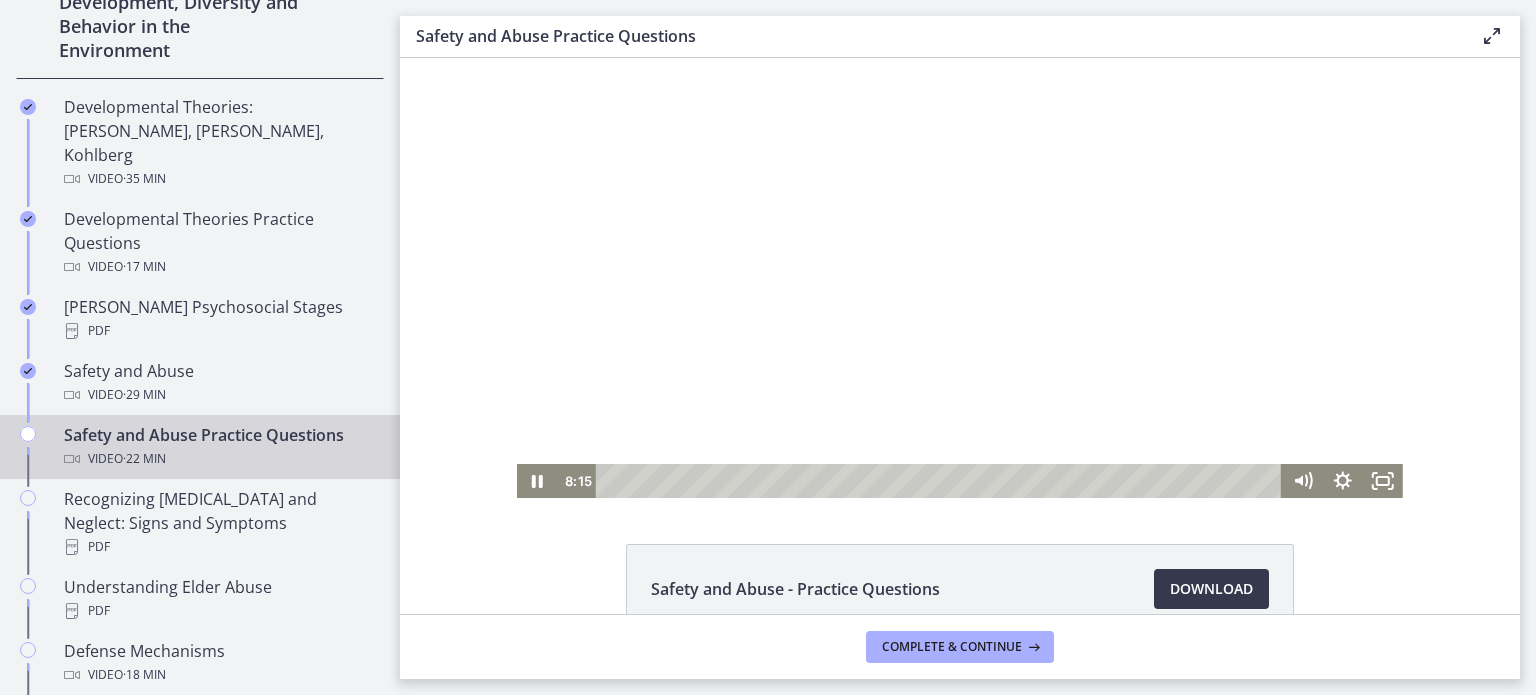 type 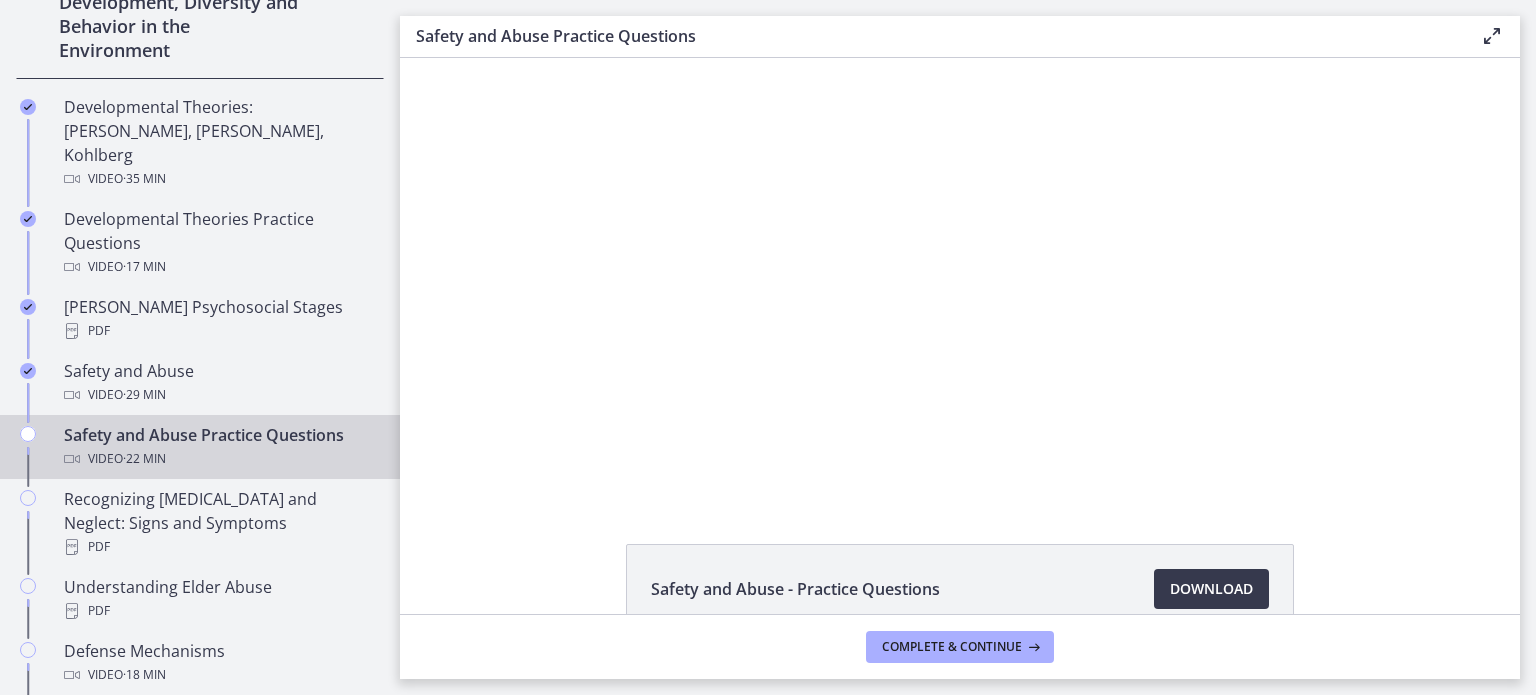 click at bounding box center (517, 58) 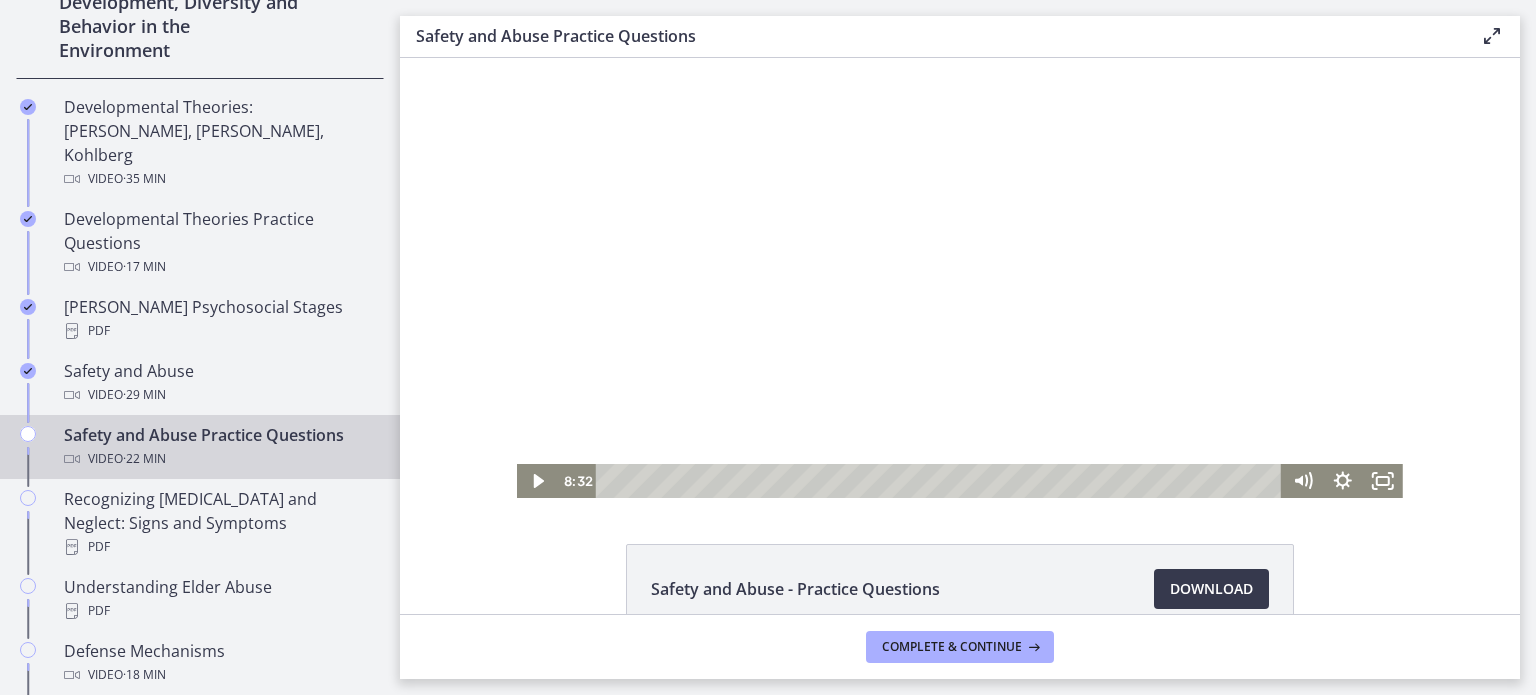 drag, startPoint x: 846, startPoint y: 325, endPoint x: 908, endPoint y: 218, distance: 123.66487 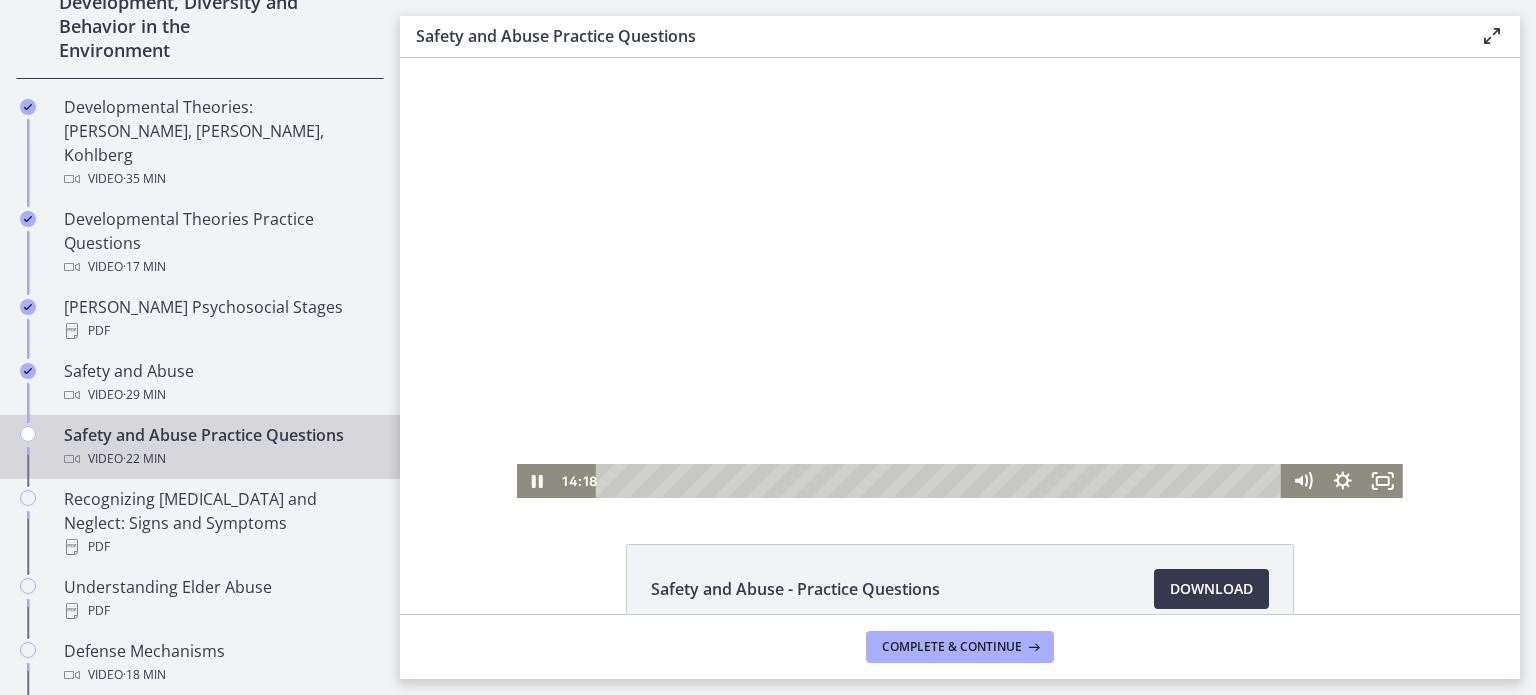 click on "Complete & continue" at bounding box center [960, 646] 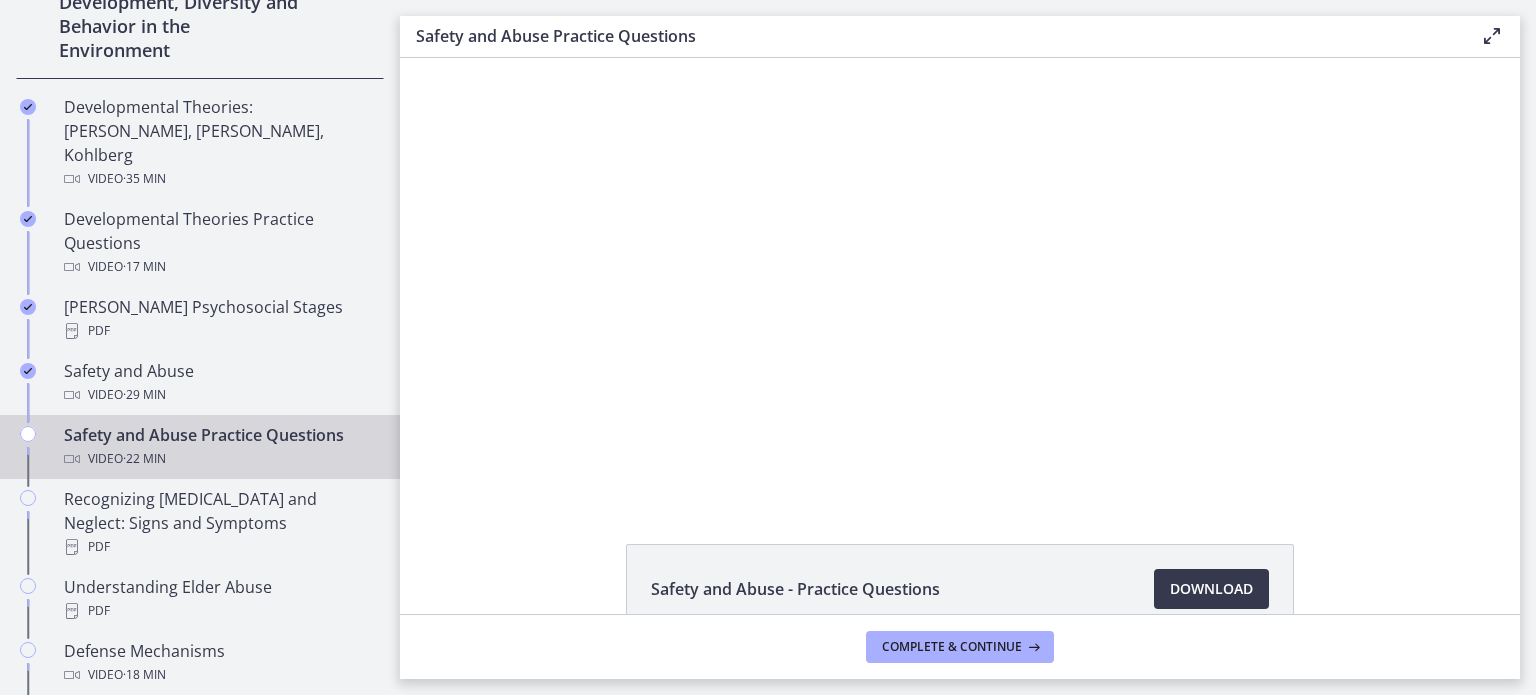 click on "Complete & continue" at bounding box center (960, 646) 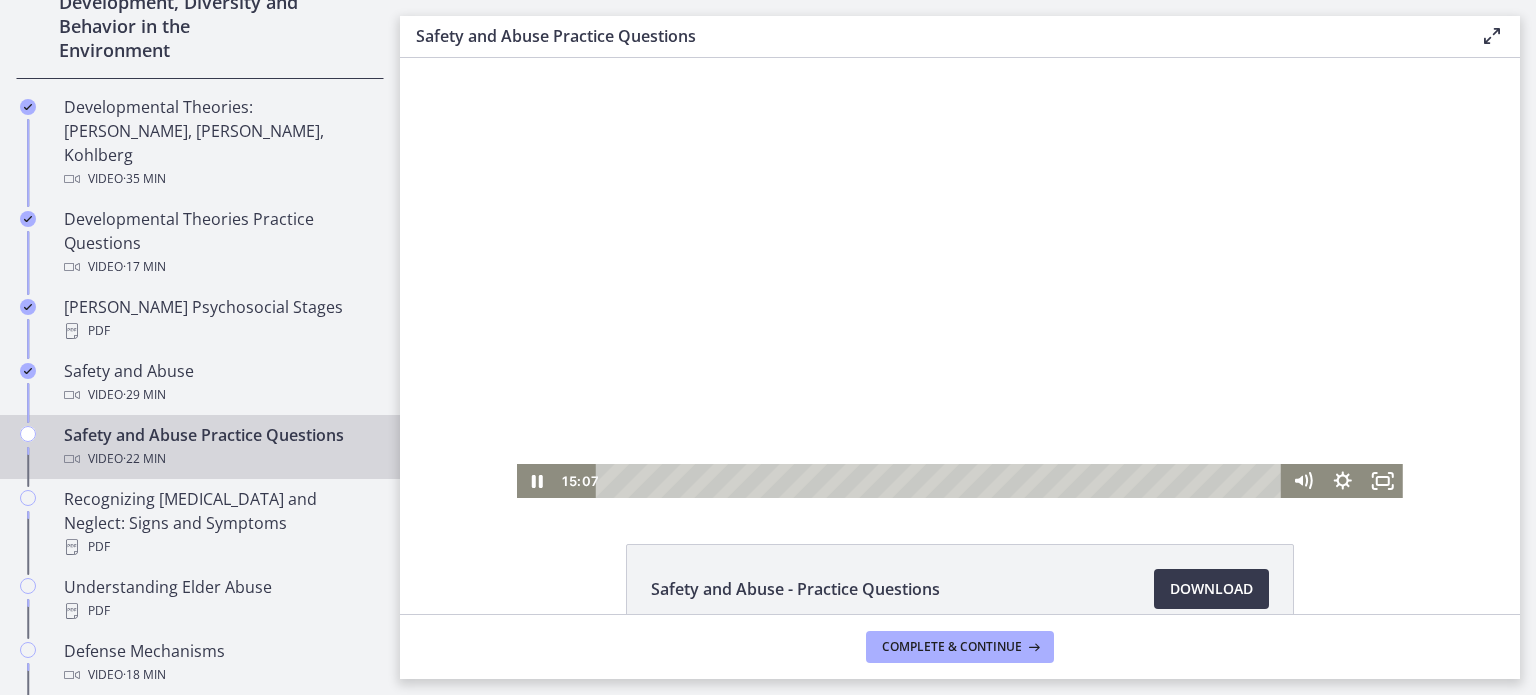 click at bounding box center (960, 278) 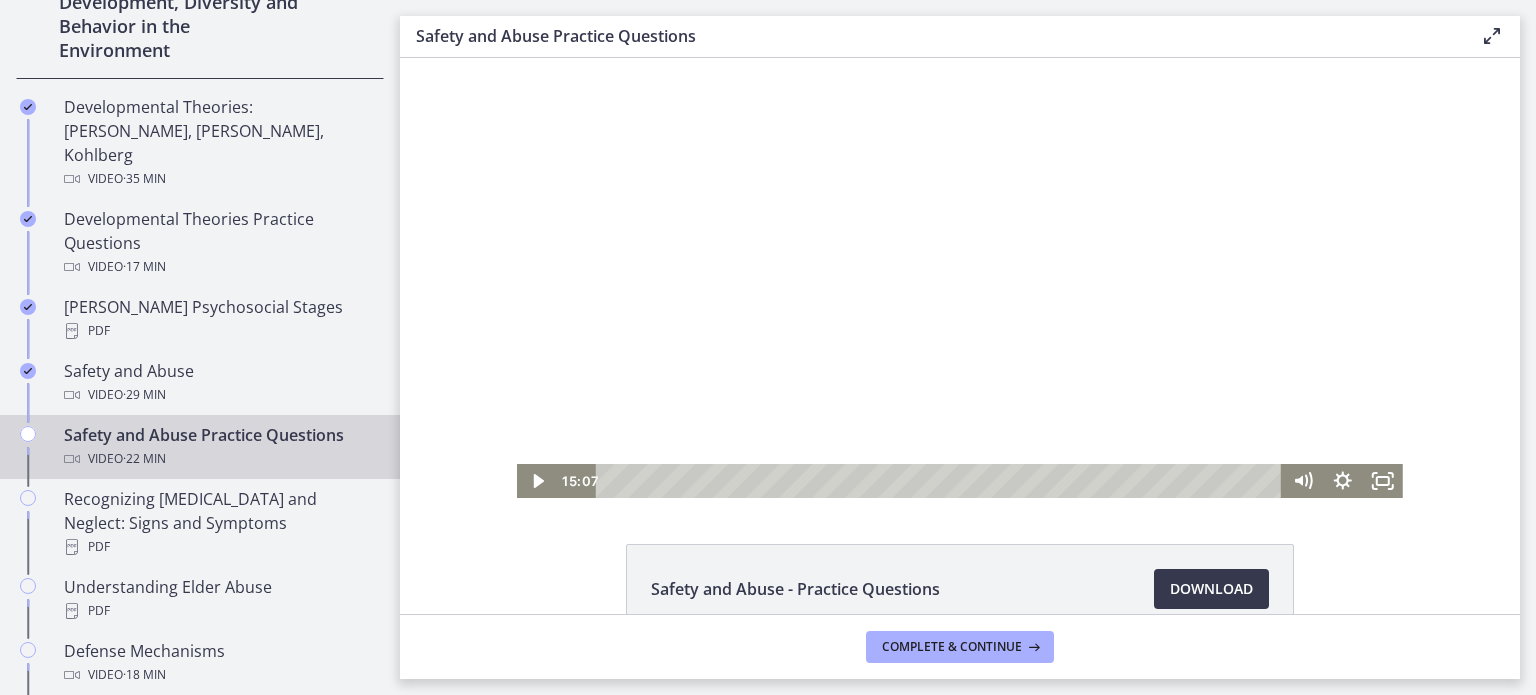 click at bounding box center [960, 278] 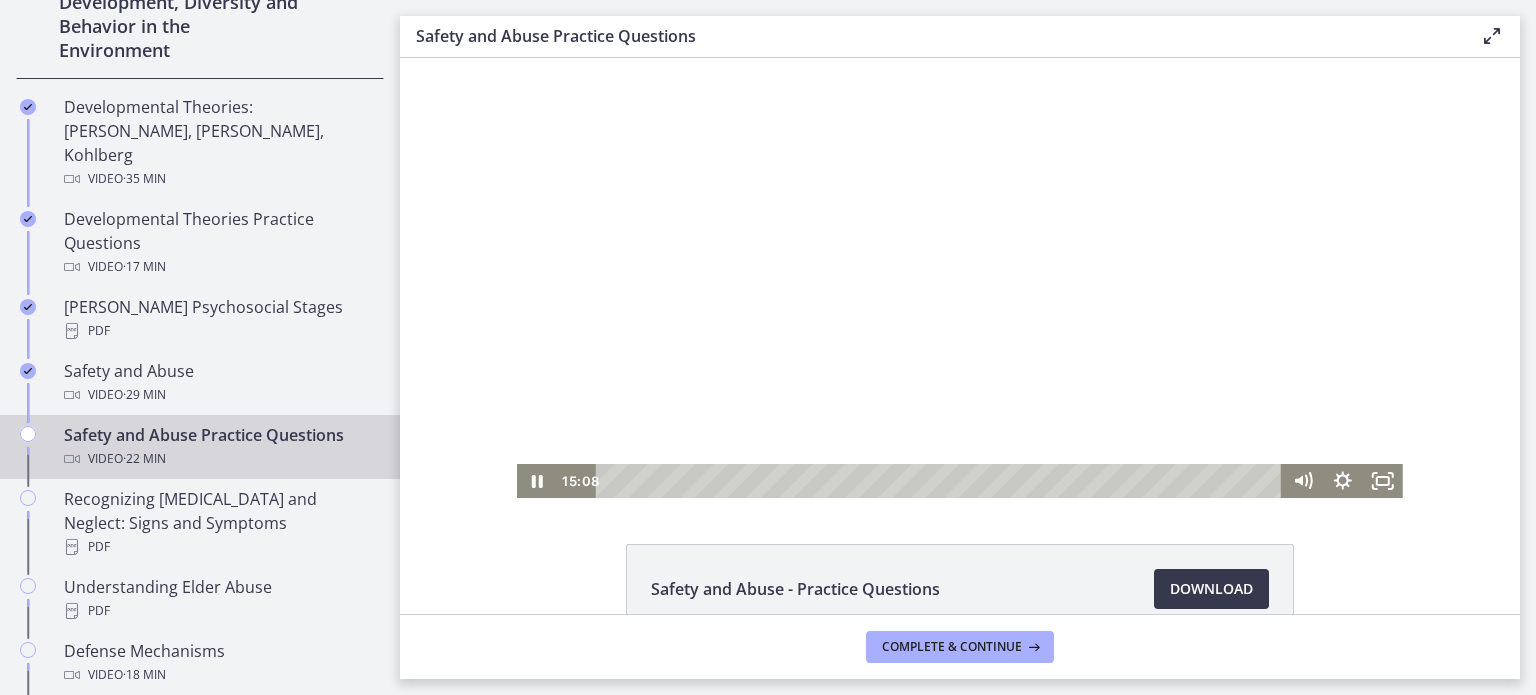 click at bounding box center [960, 278] 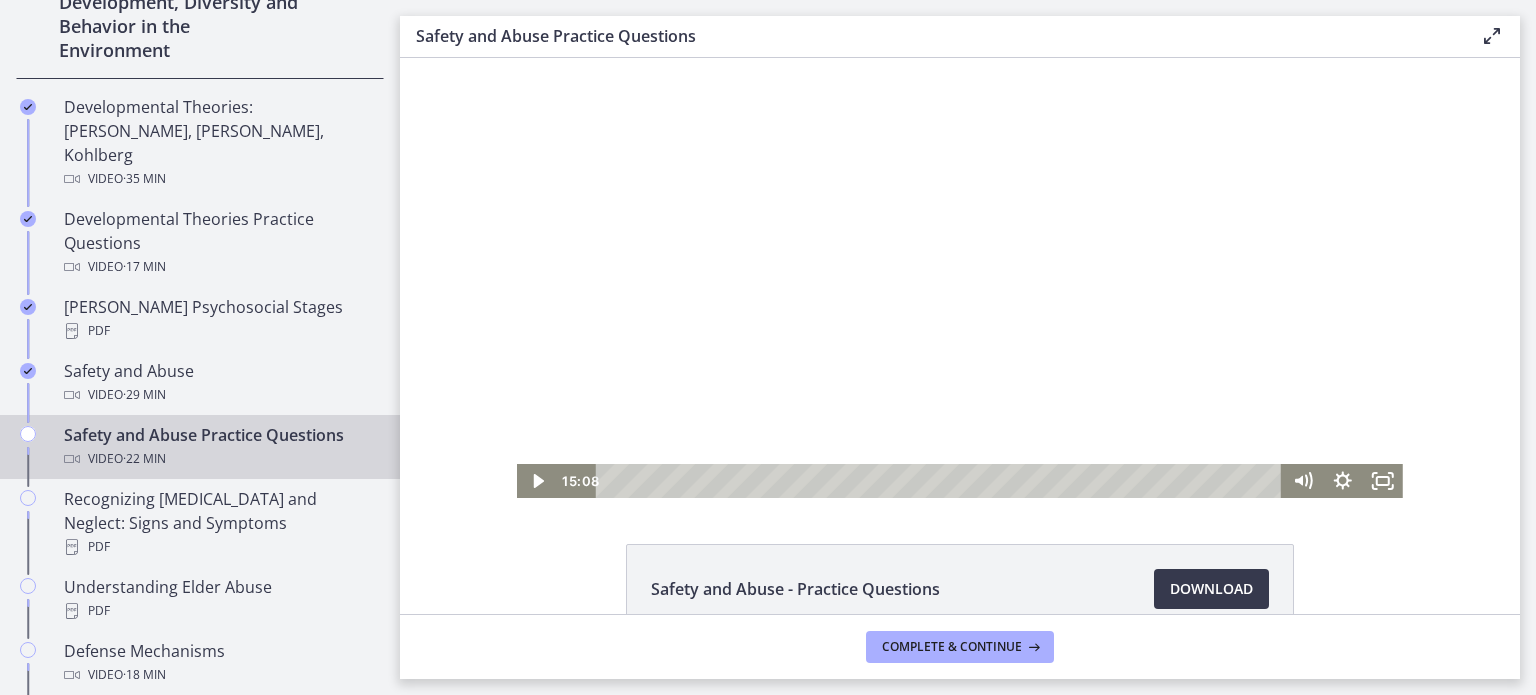click at bounding box center (960, 278) 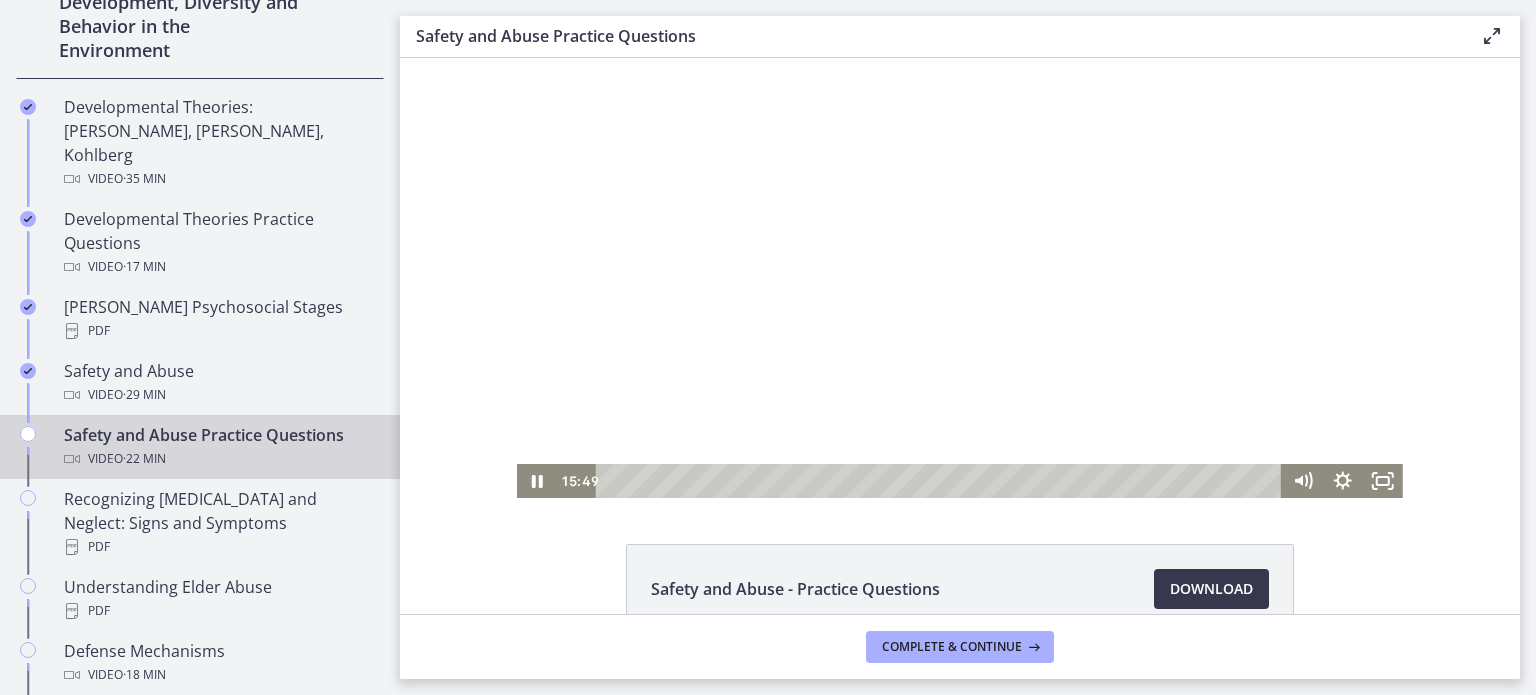 click at bounding box center (960, 278) 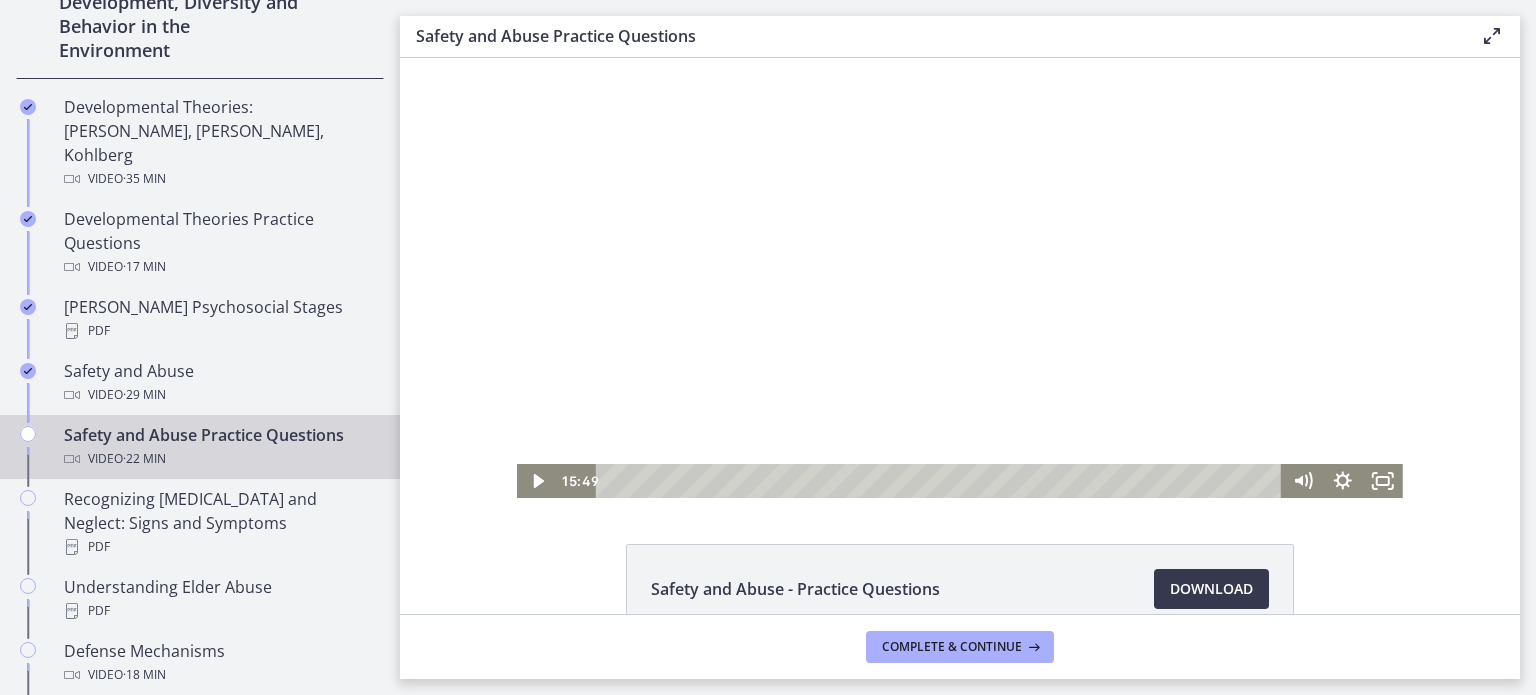 click at bounding box center [960, 278] 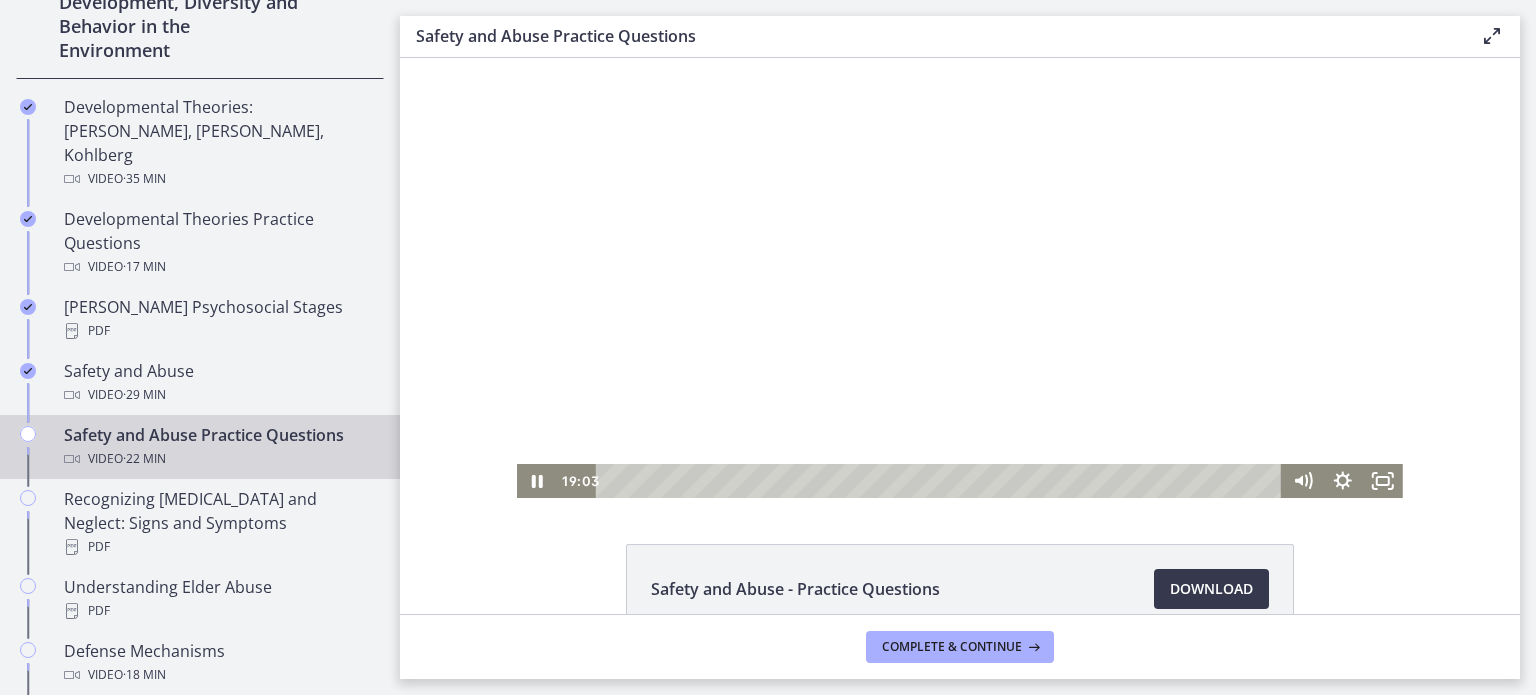click at bounding box center [960, 278] 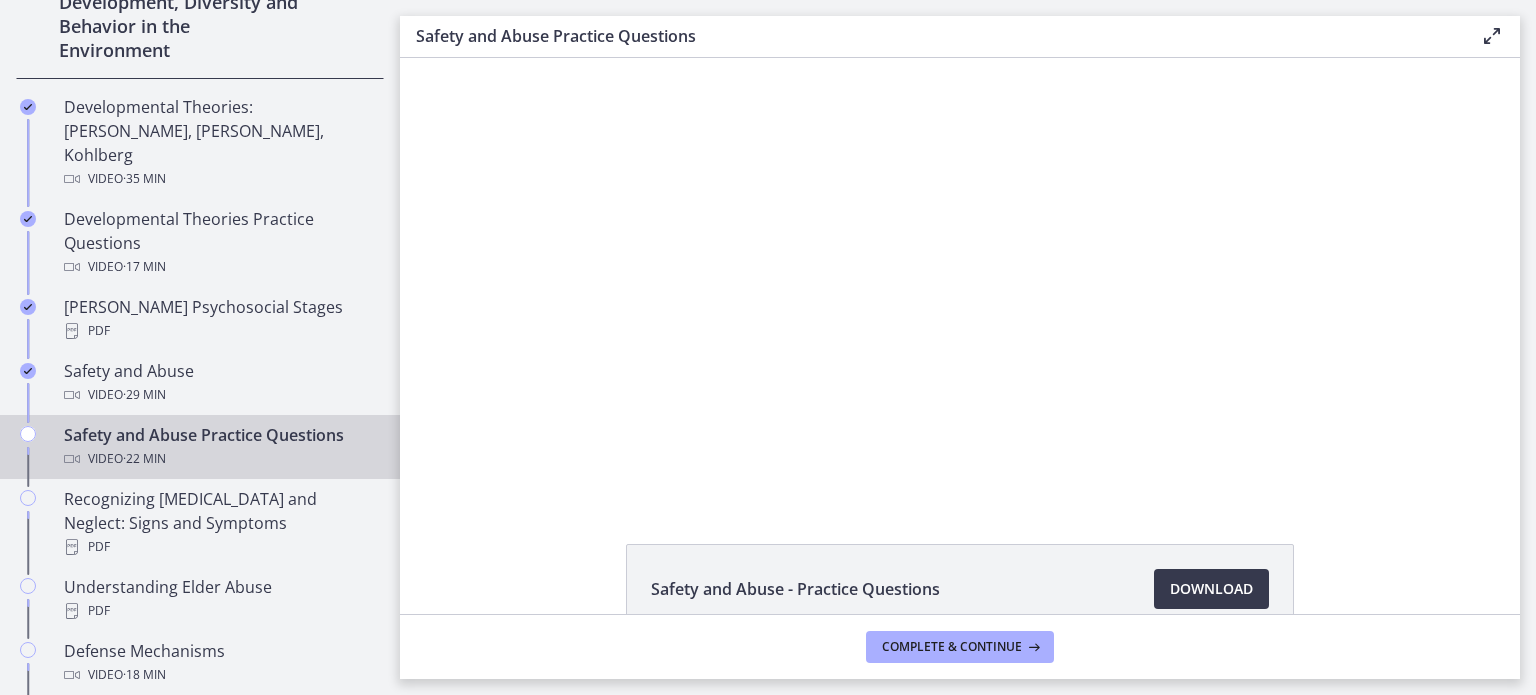 click at bounding box center [960, 278] 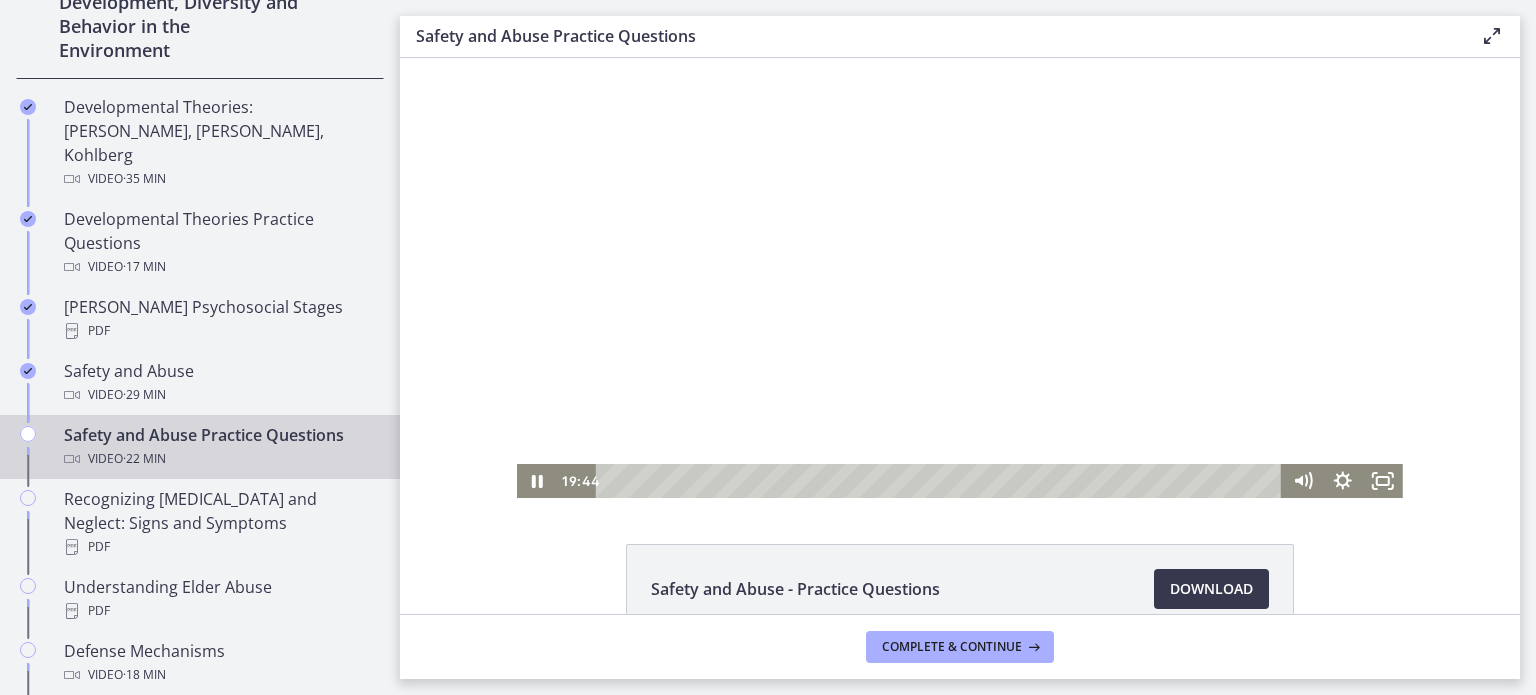 click at bounding box center [960, 278] 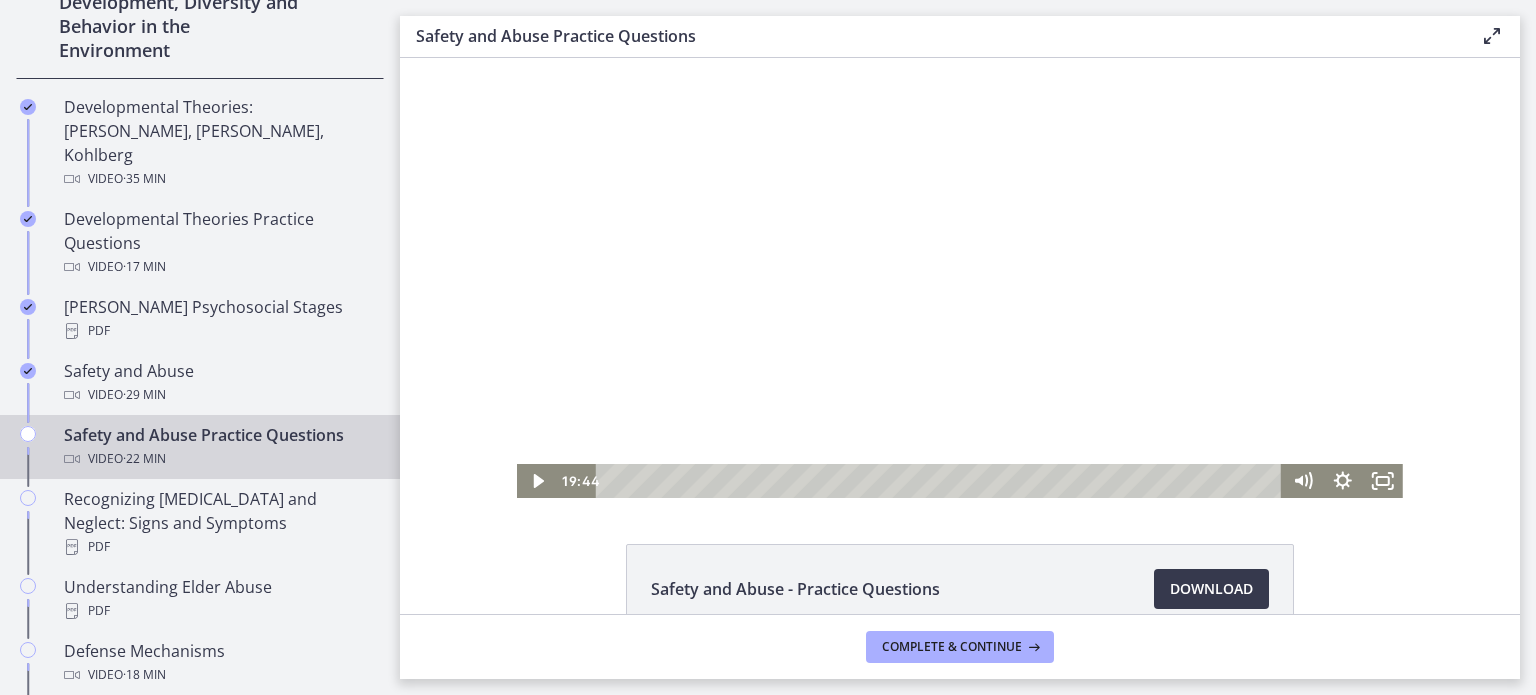 click at bounding box center (960, 278) 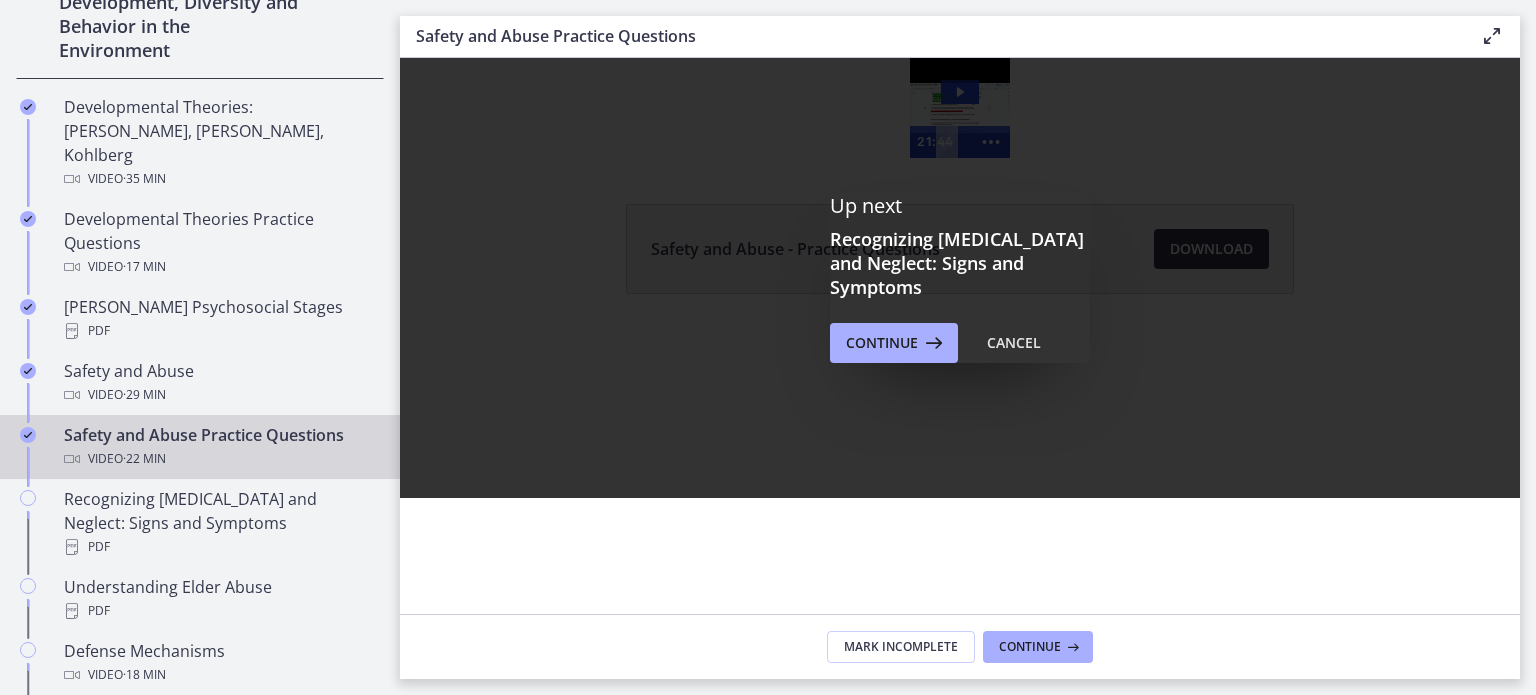 scroll, scrollTop: 0, scrollLeft: 0, axis: both 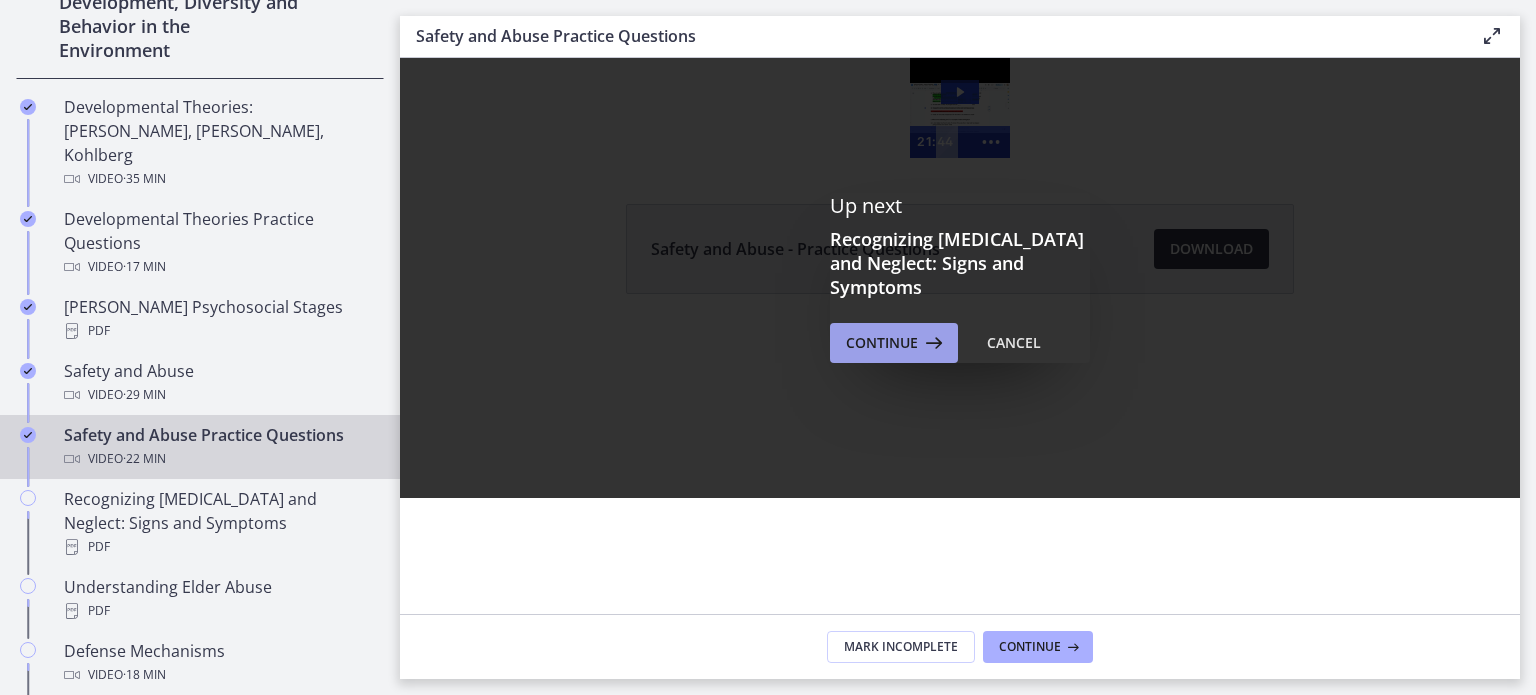 click on "Continue" at bounding box center [882, 343] 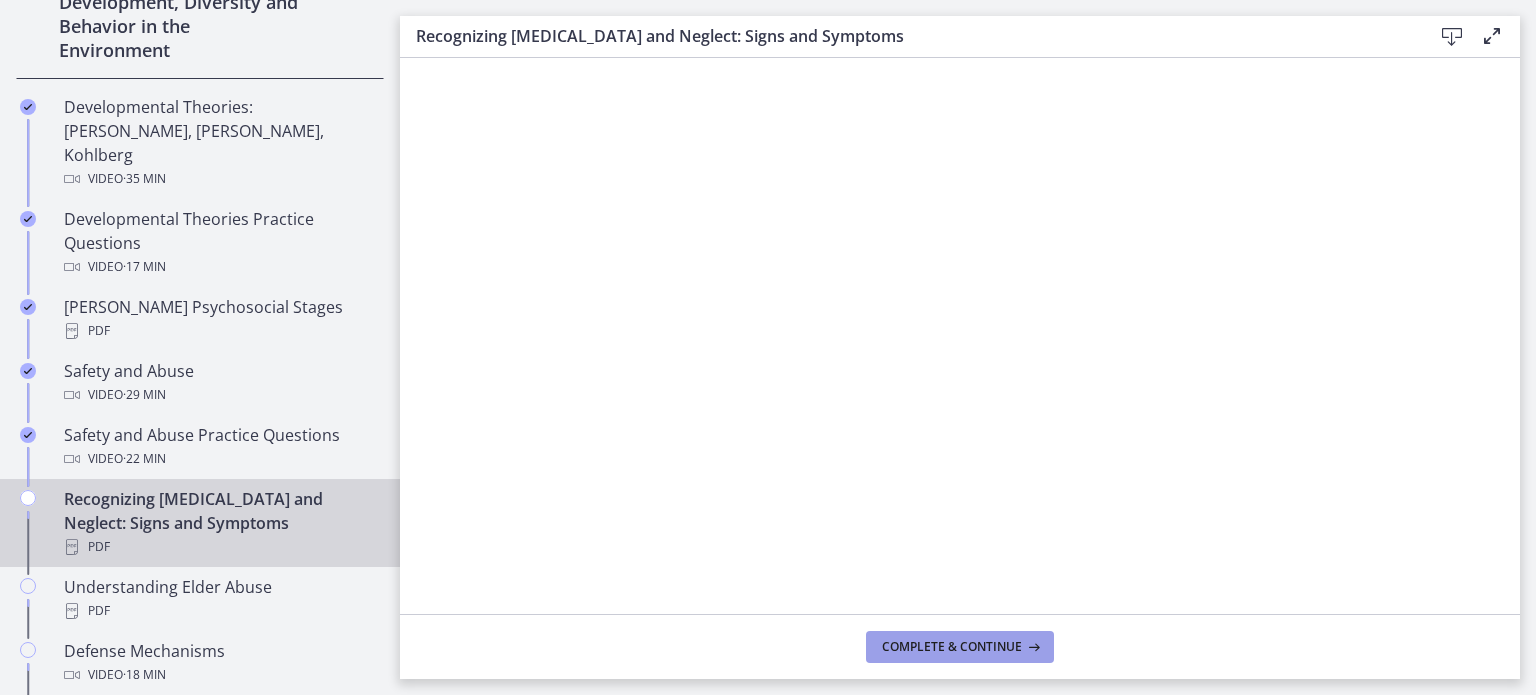click on "Complete & continue" at bounding box center (952, 647) 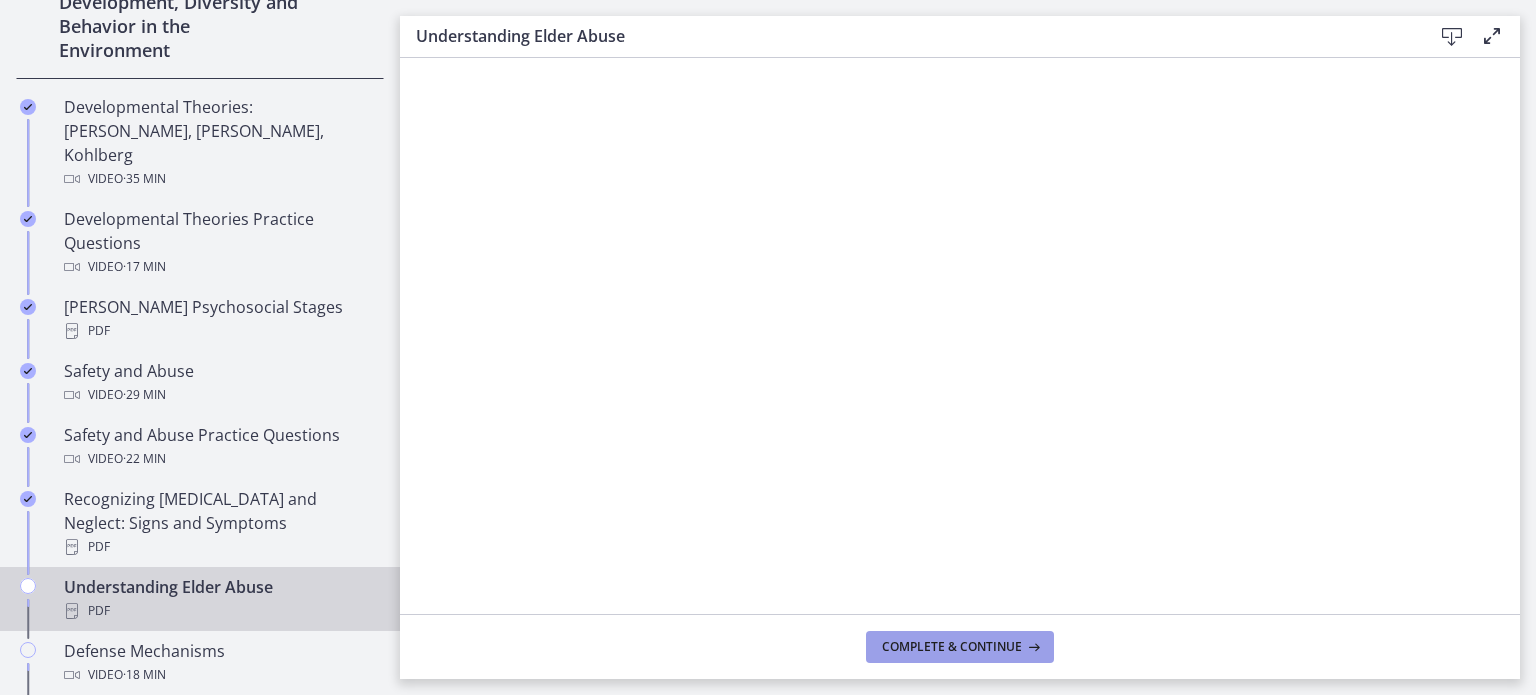 click on "Complete & continue" at bounding box center (952, 647) 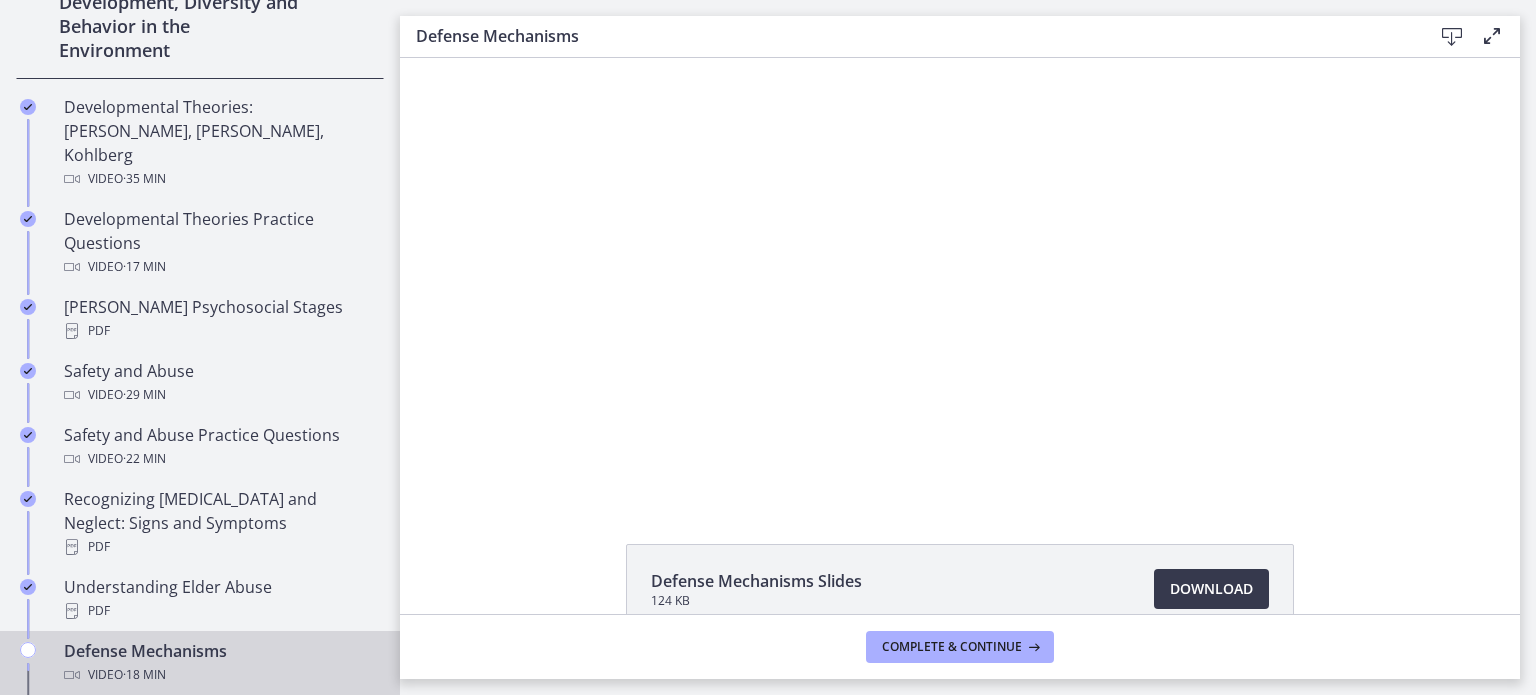 scroll, scrollTop: 0, scrollLeft: 0, axis: both 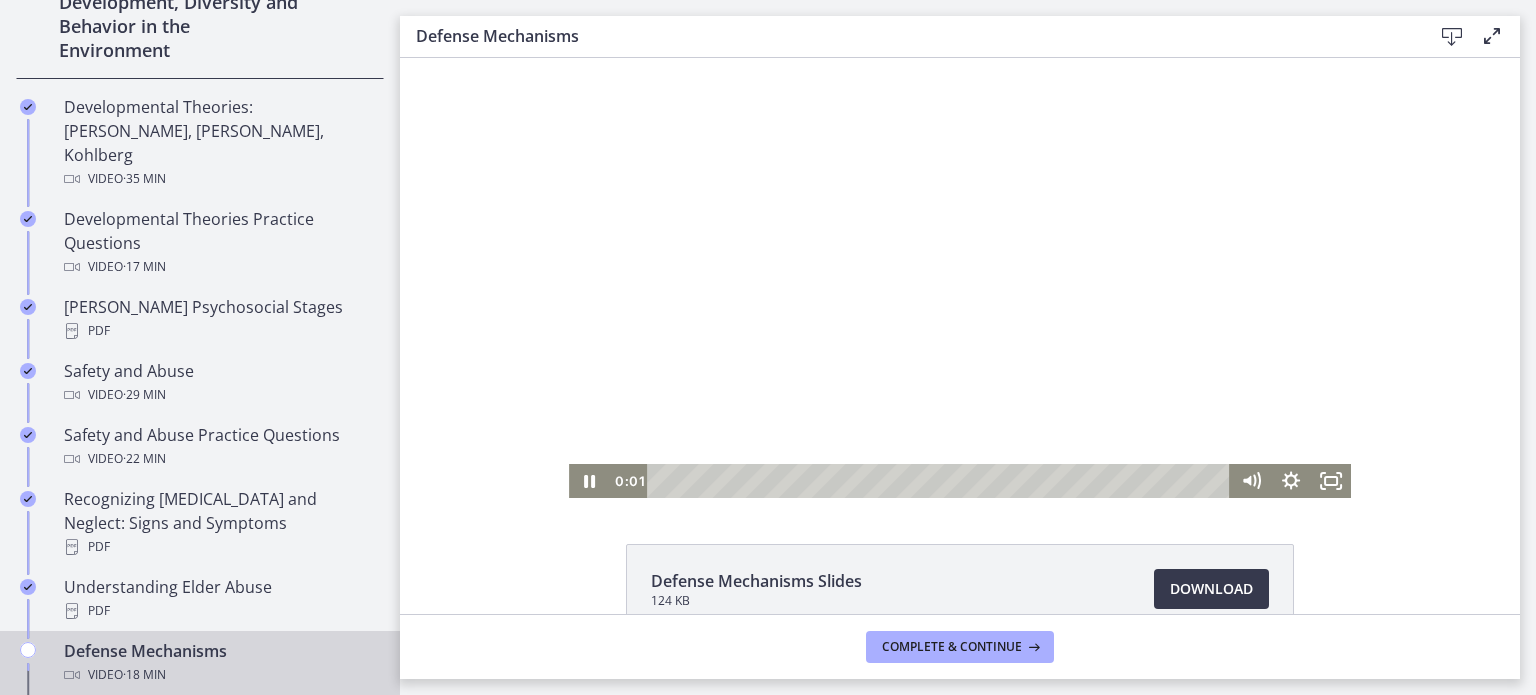 click at bounding box center [960, 278] 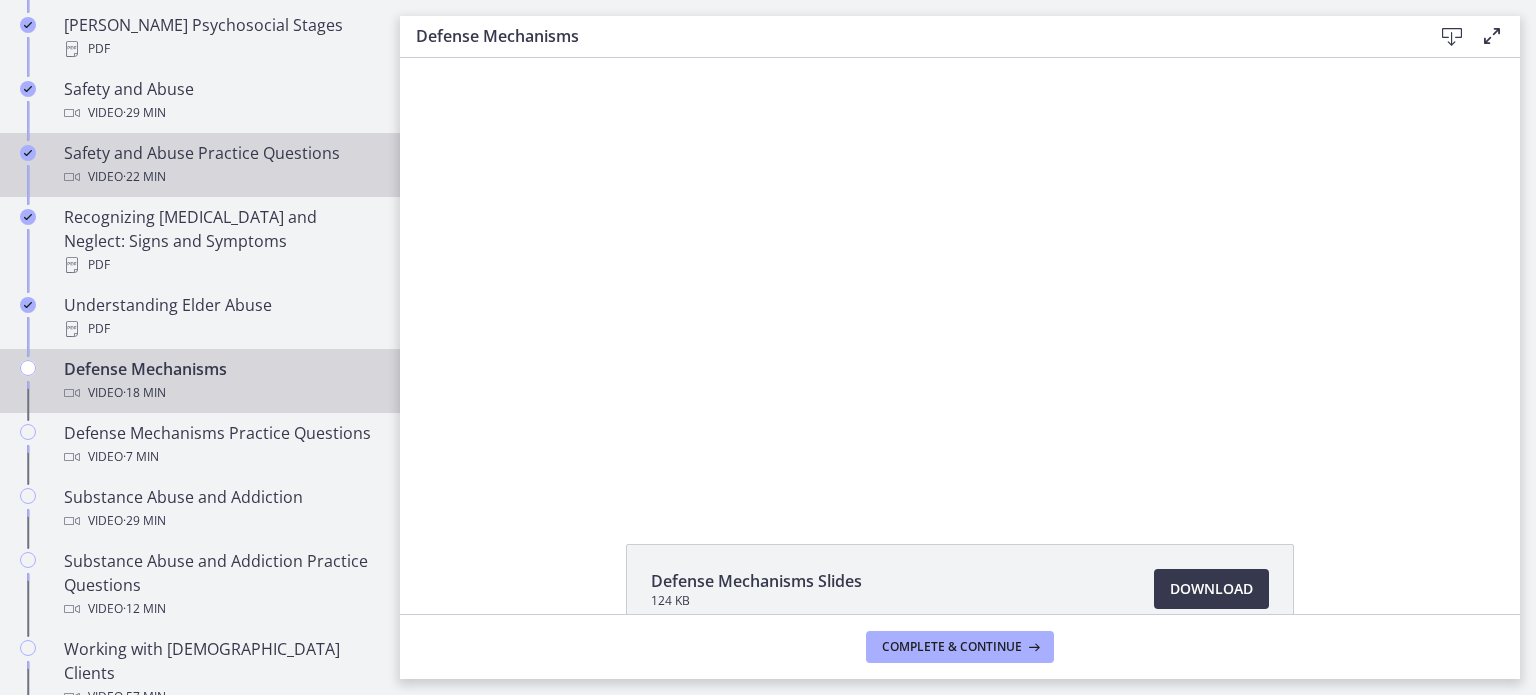 scroll, scrollTop: 928, scrollLeft: 0, axis: vertical 